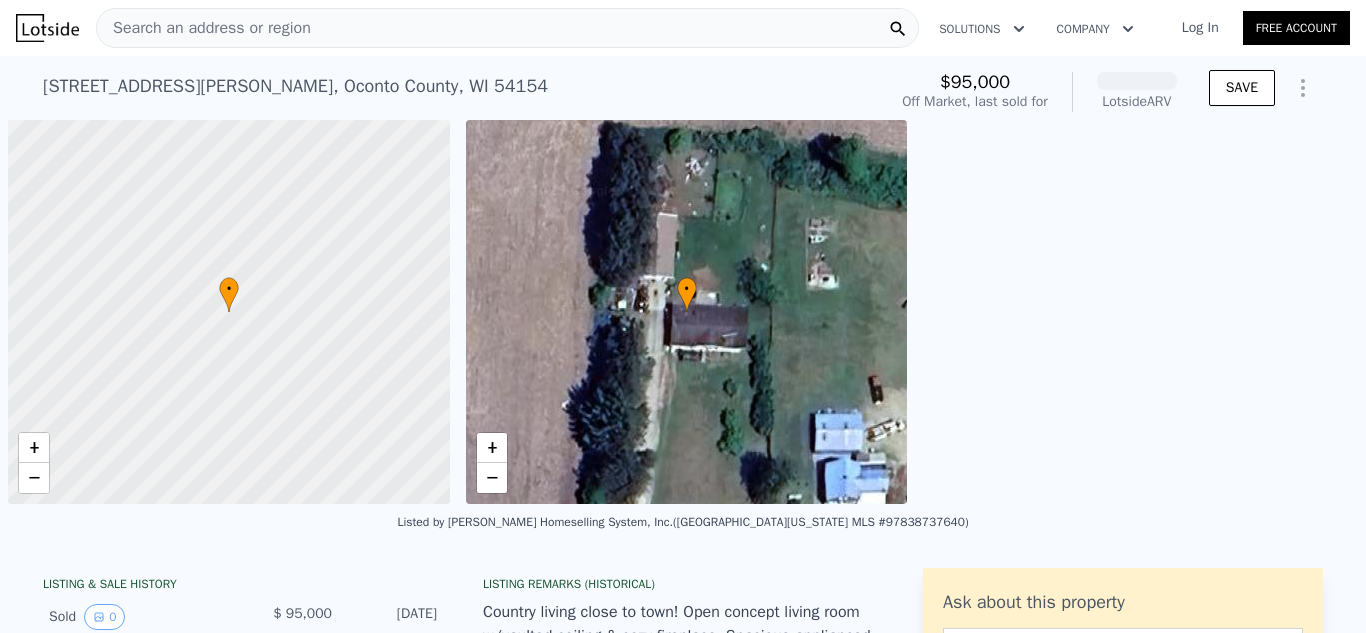 click on "Search an address or region" at bounding box center (507, 28) 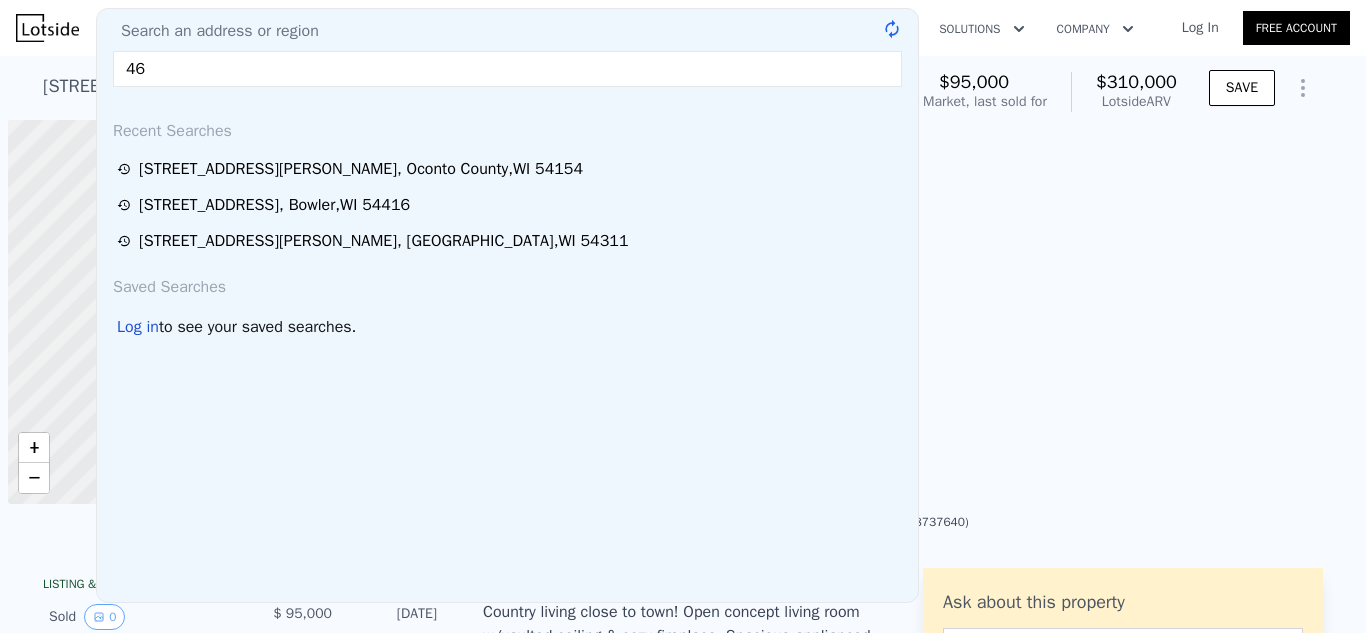 scroll, scrollTop: 0, scrollLeft: 0, axis: both 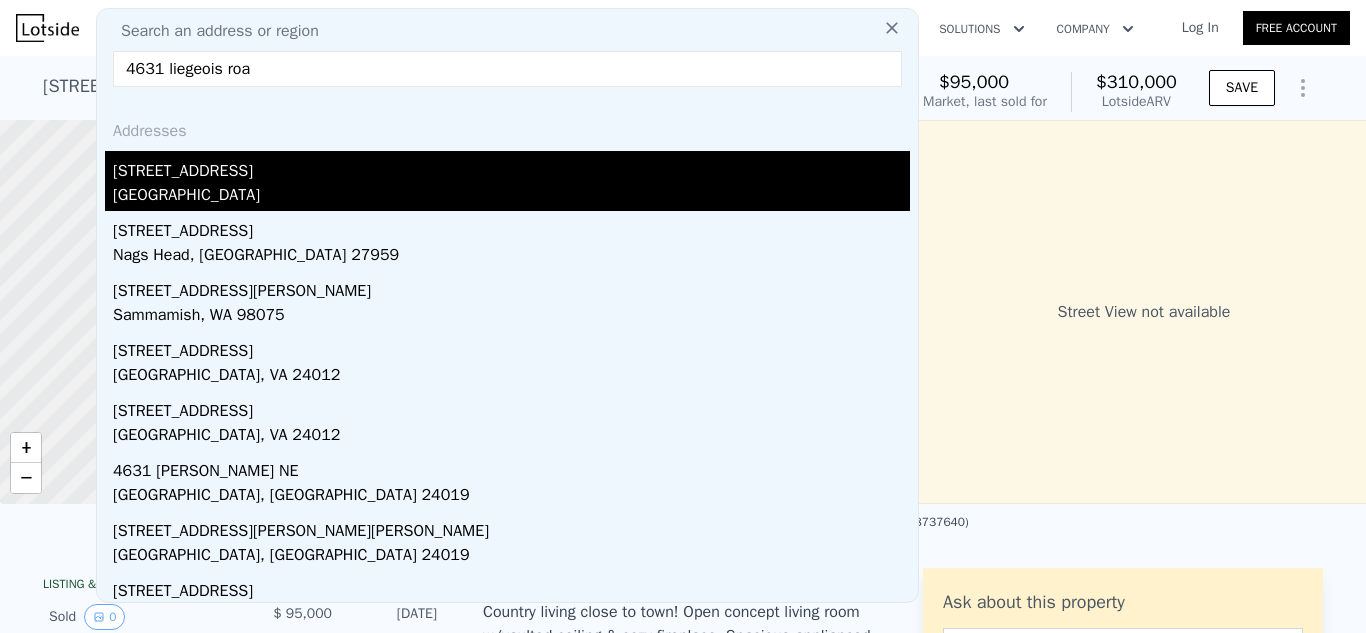 type on "4631 liegeois roa" 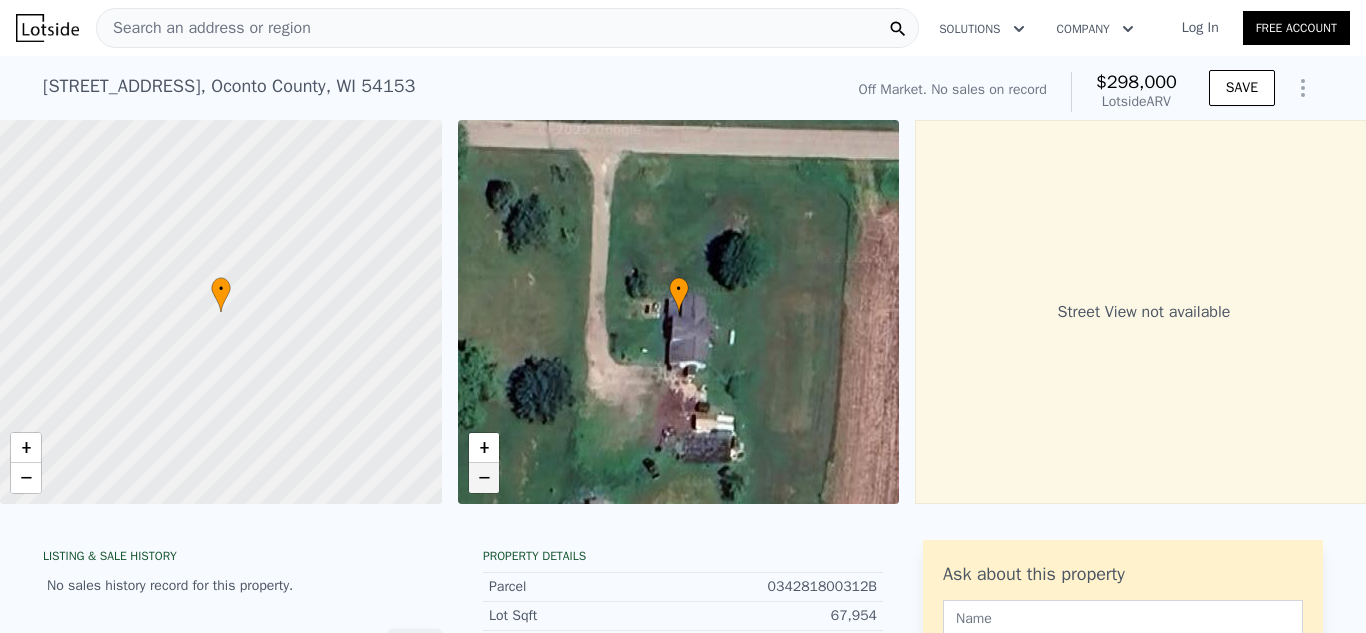 click on "−" at bounding box center (484, 478) 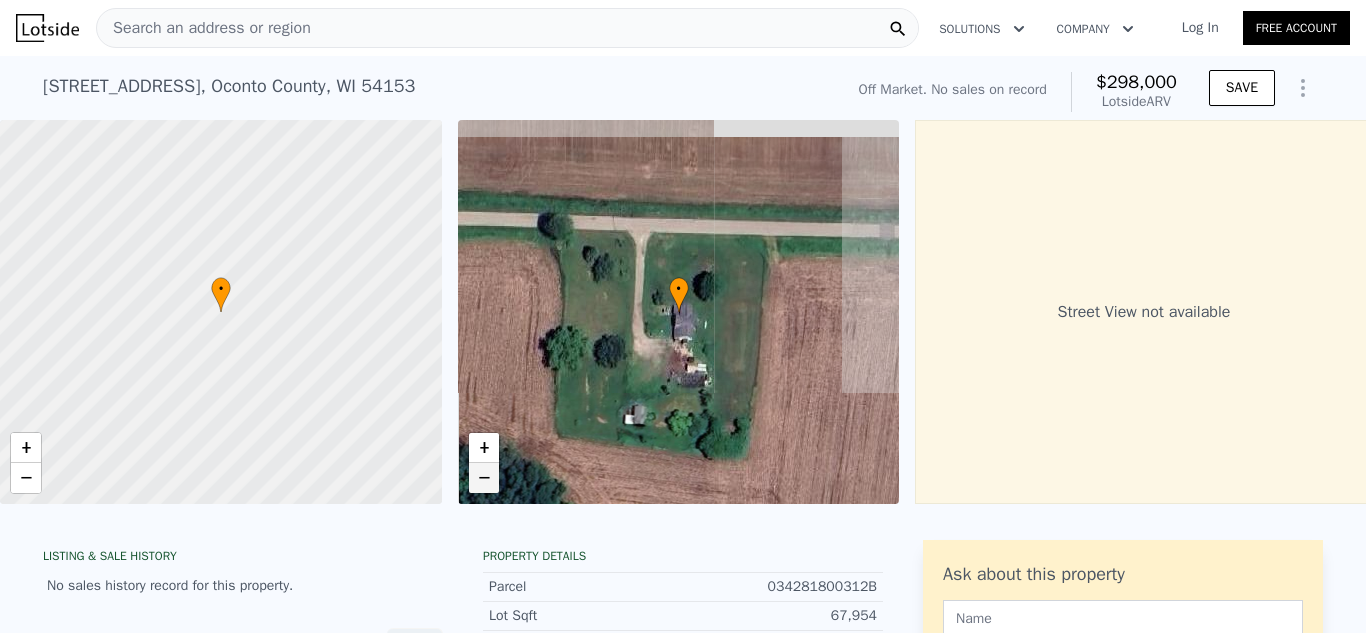 click on "−" at bounding box center [484, 478] 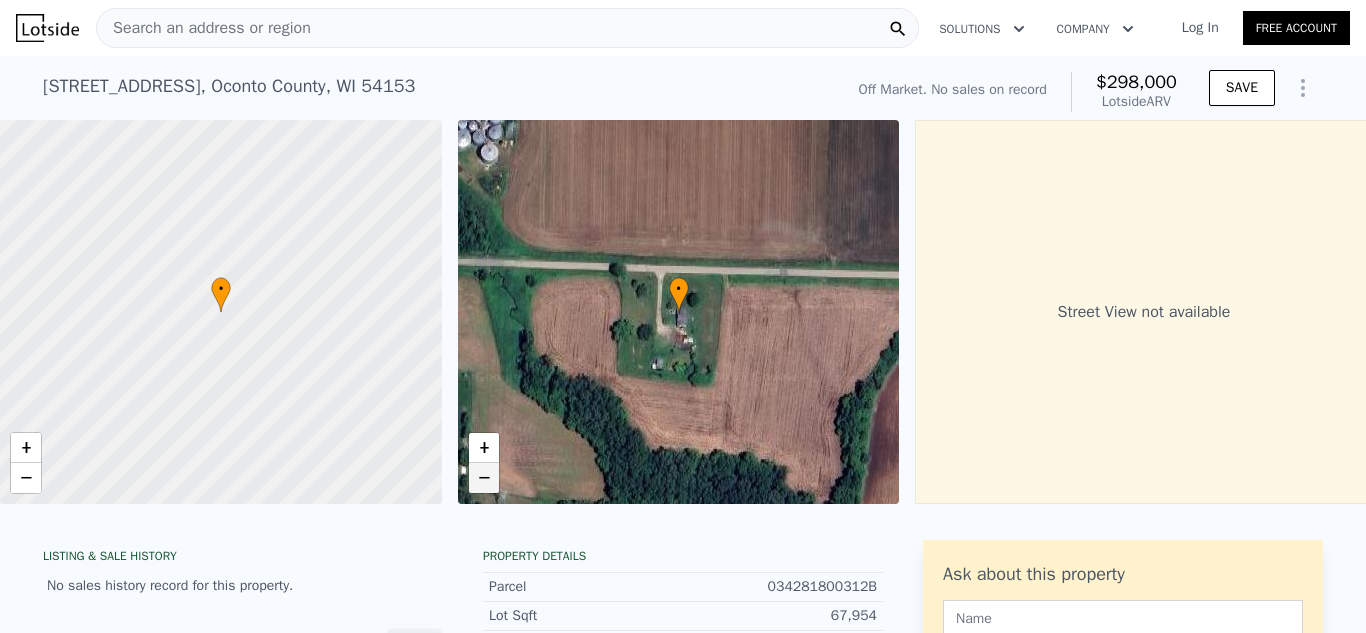 click on "−" at bounding box center [484, 478] 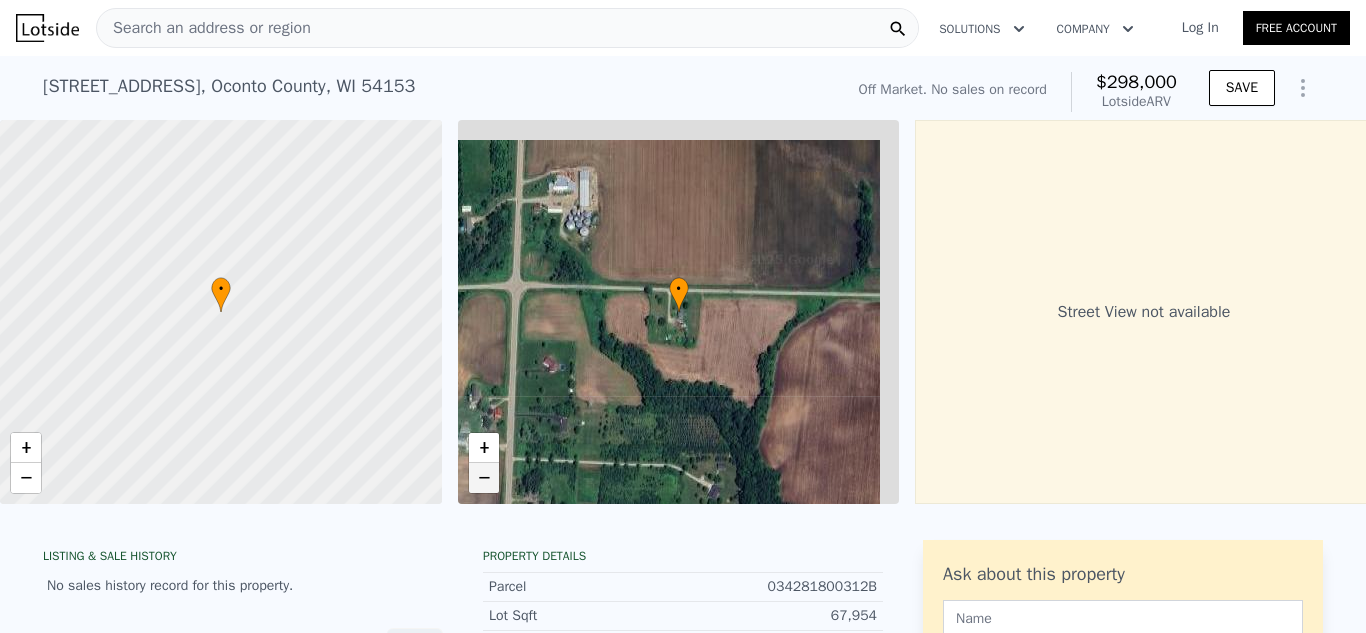 click on "−" at bounding box center (484, 478) 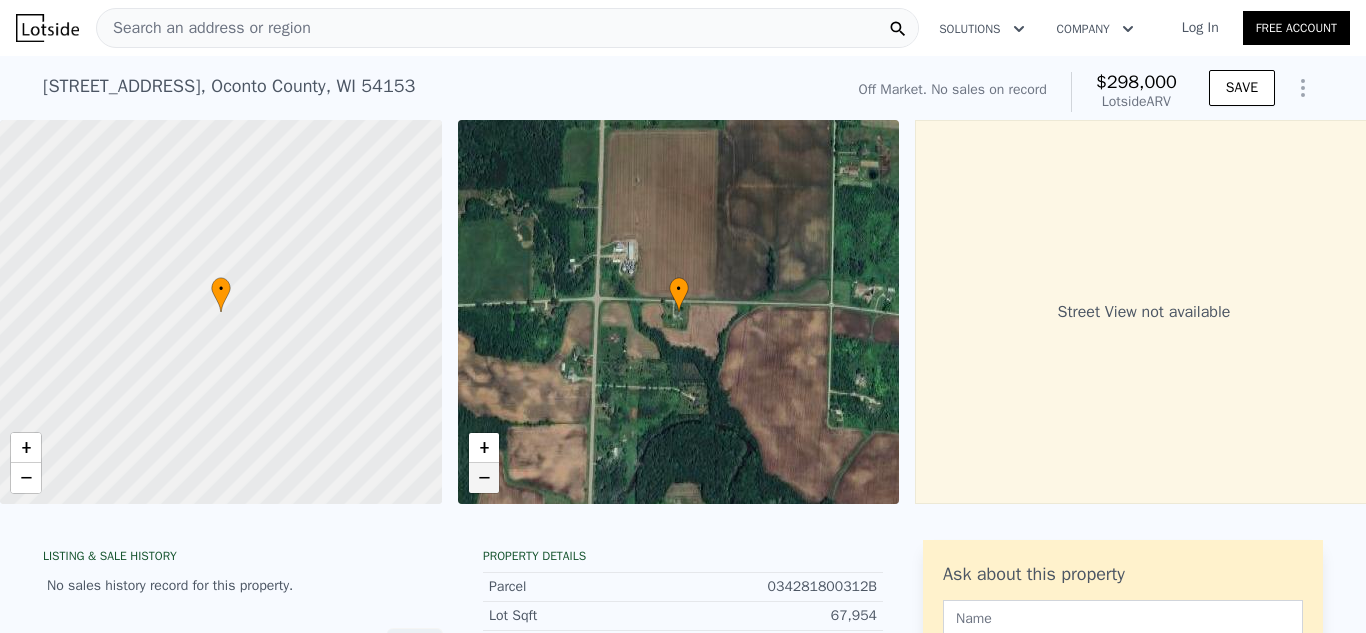 click on "−" at bounding box center (484, 478) 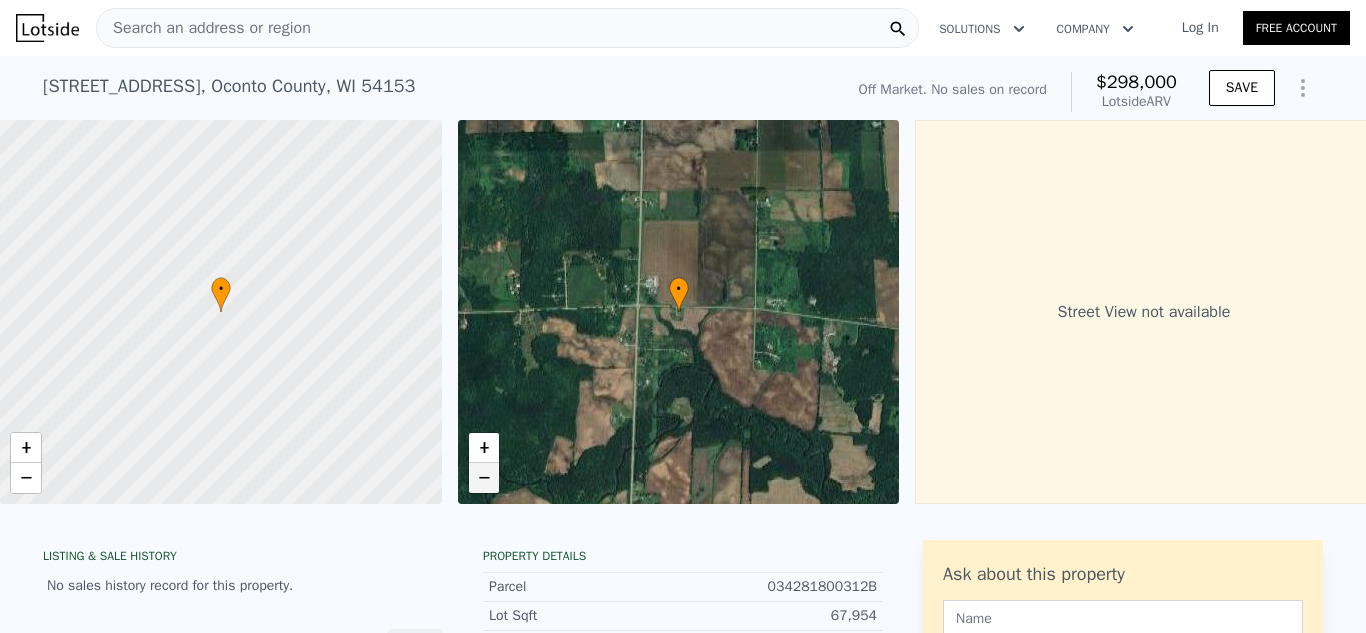 click on "−" at bounding box center (484, 478) 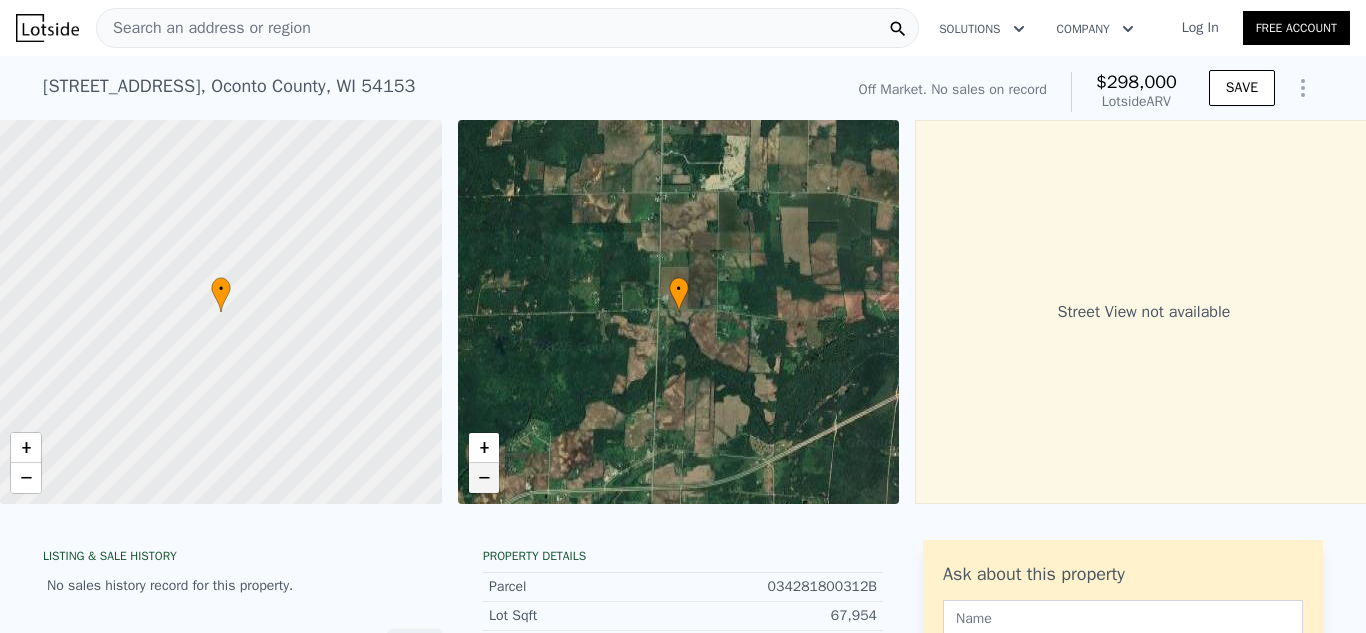 click on "−" at bounding box center (484, 478) 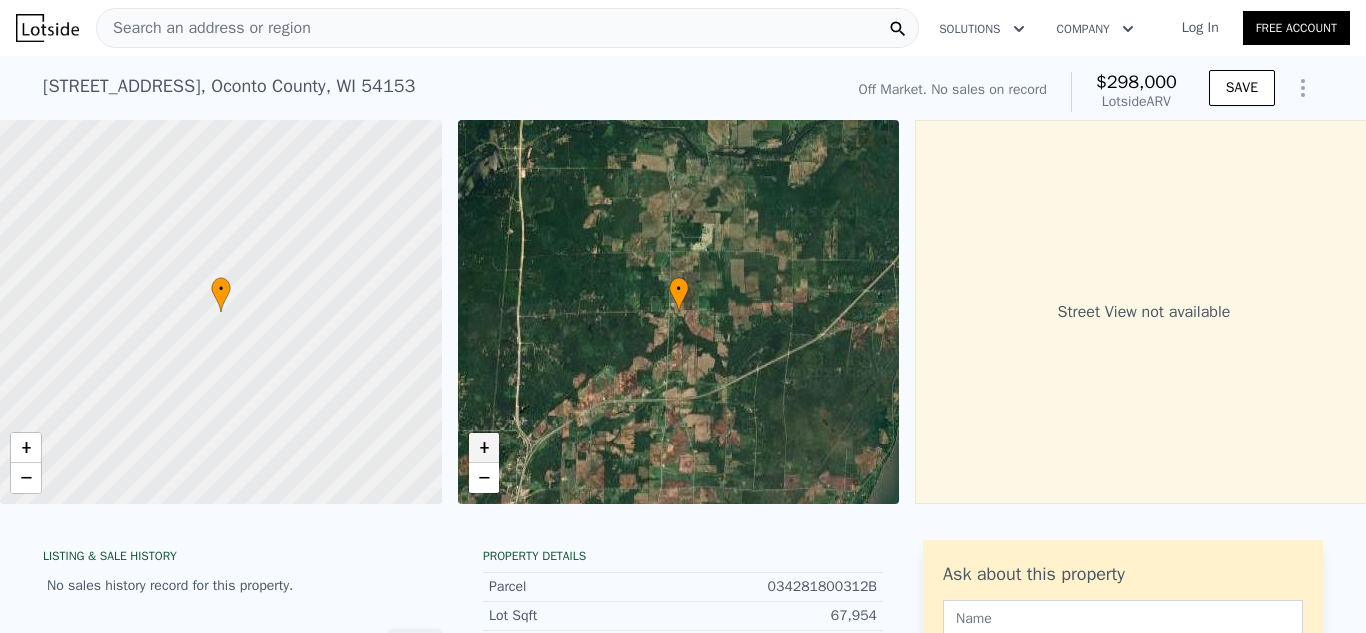 click on "+" at bounding box center (484, 448) 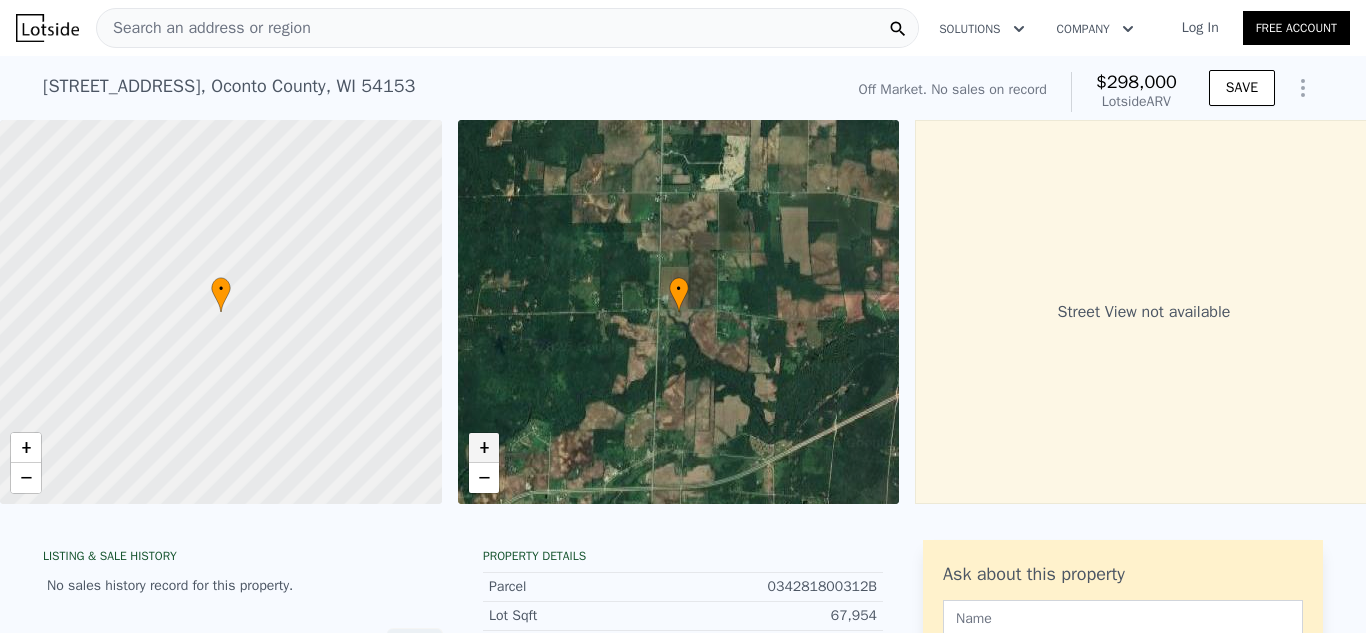 click on "+" at bounding box center (484, 448) 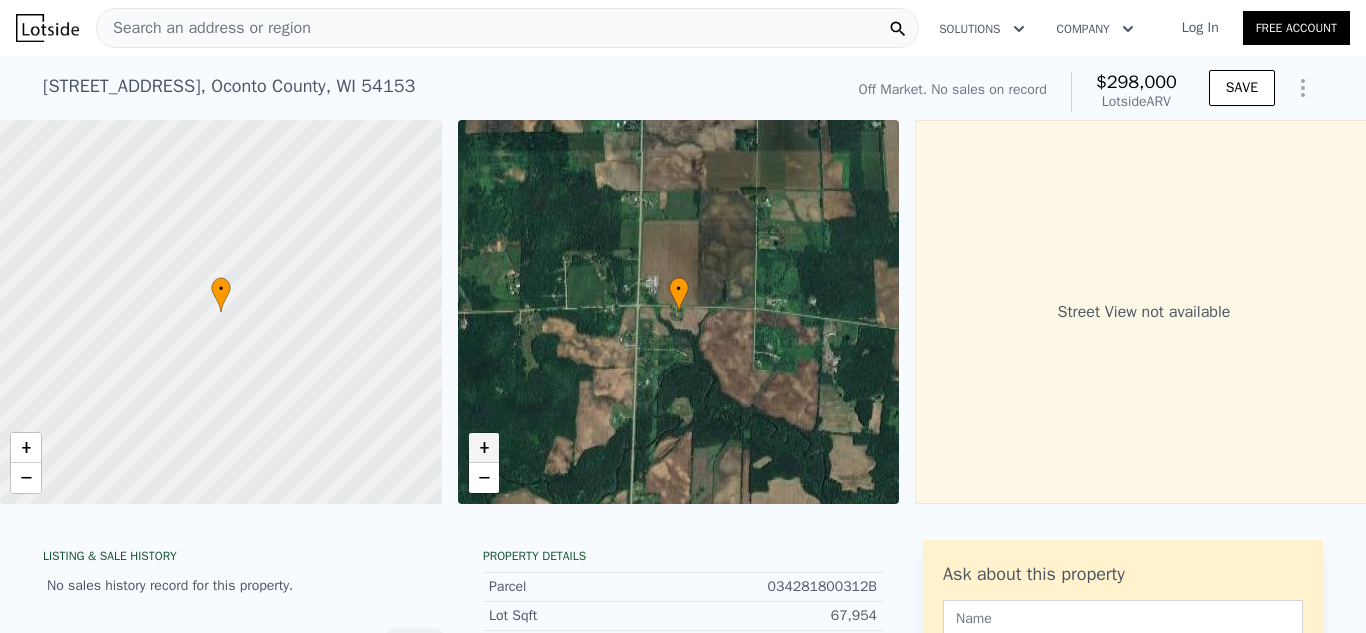click on "+" at bounding box center (484, 448) 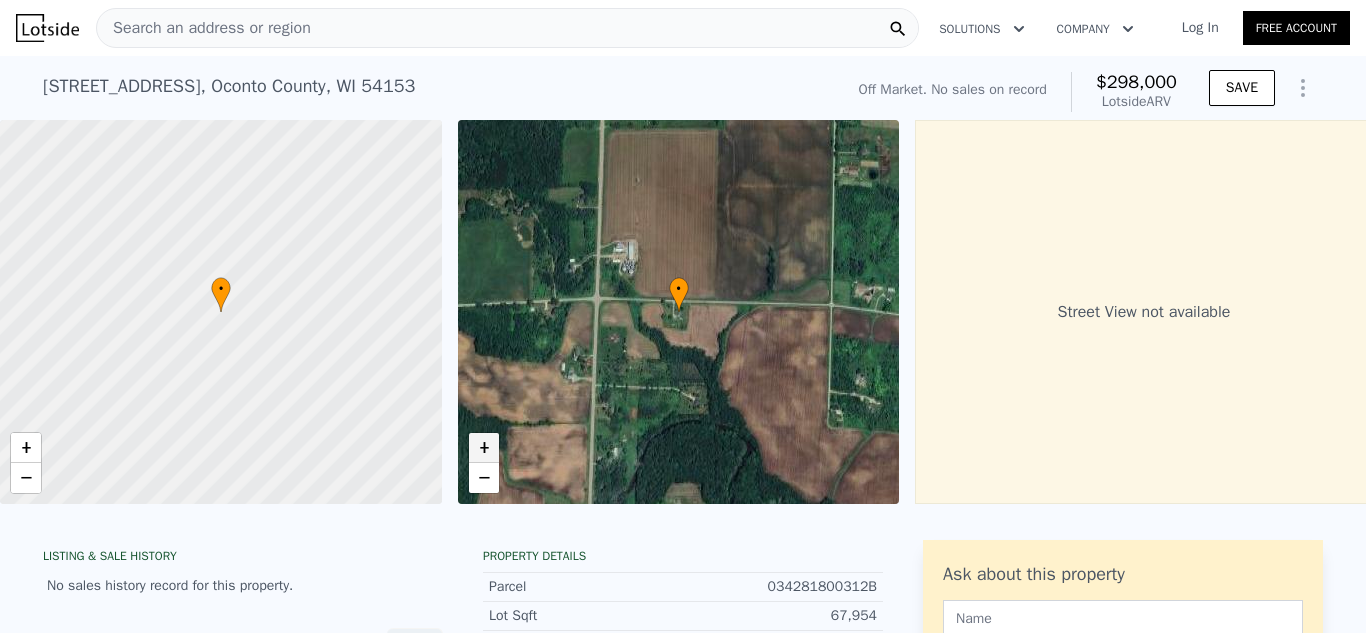 click on "+" at bounding box center [484, 448] 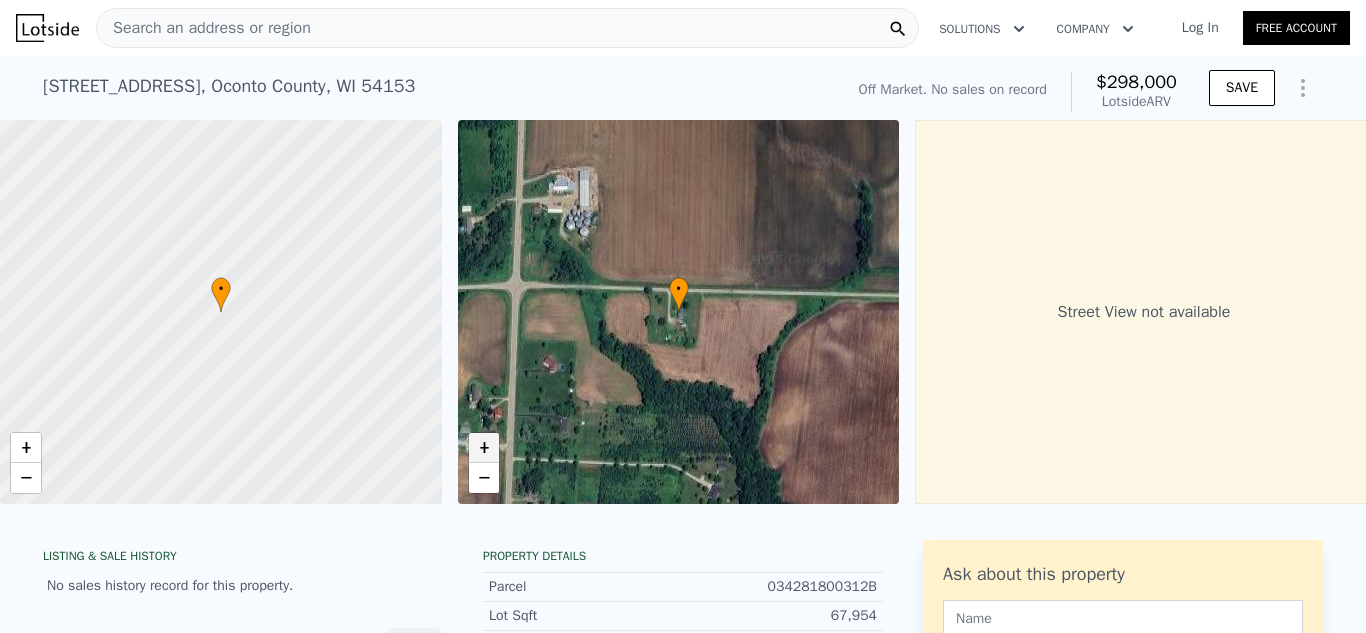 click on "+" at bounding box center (484, 448) 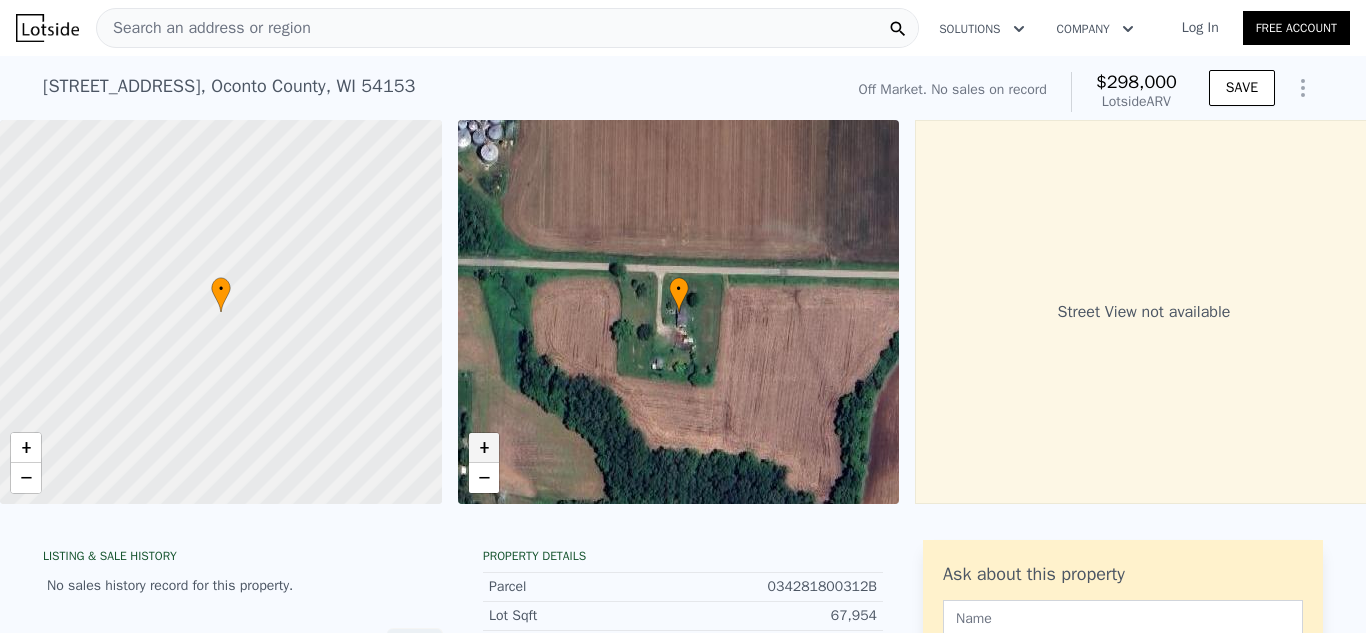click on "+" at bounding box center (484, 448) 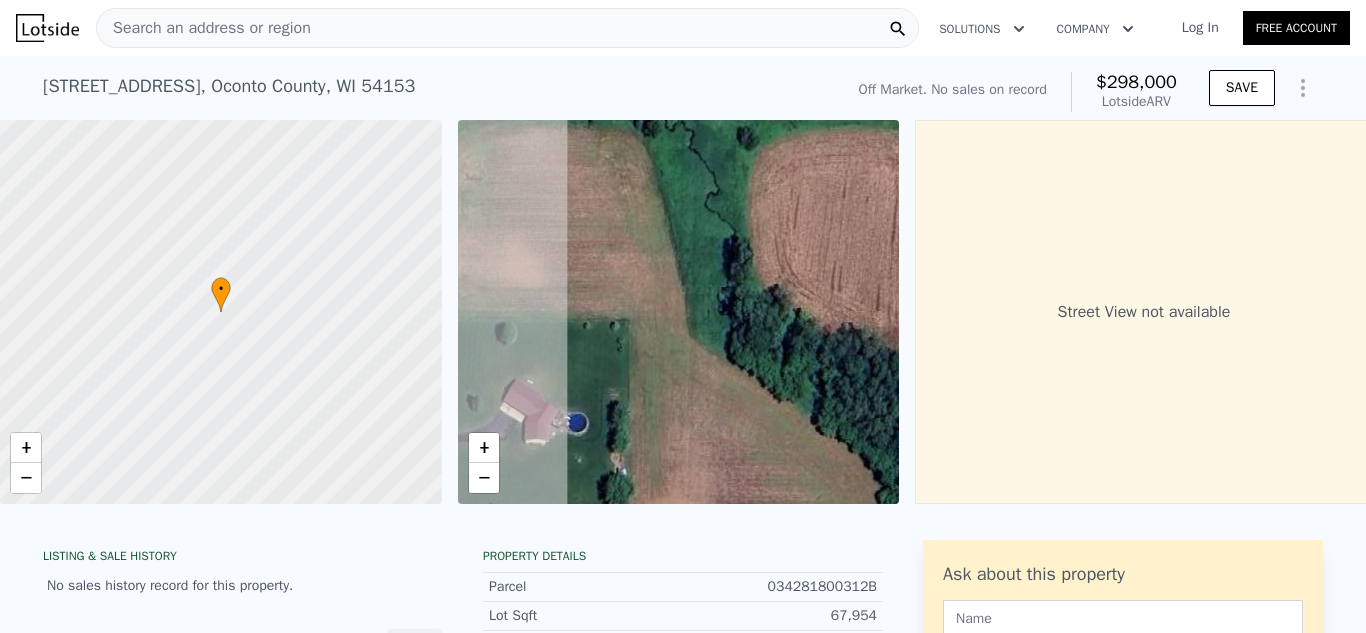 drag, startPoint x: 550, startPoint y: 392, endPoint x: 930, endPoint y: 281, distance: 395.88004 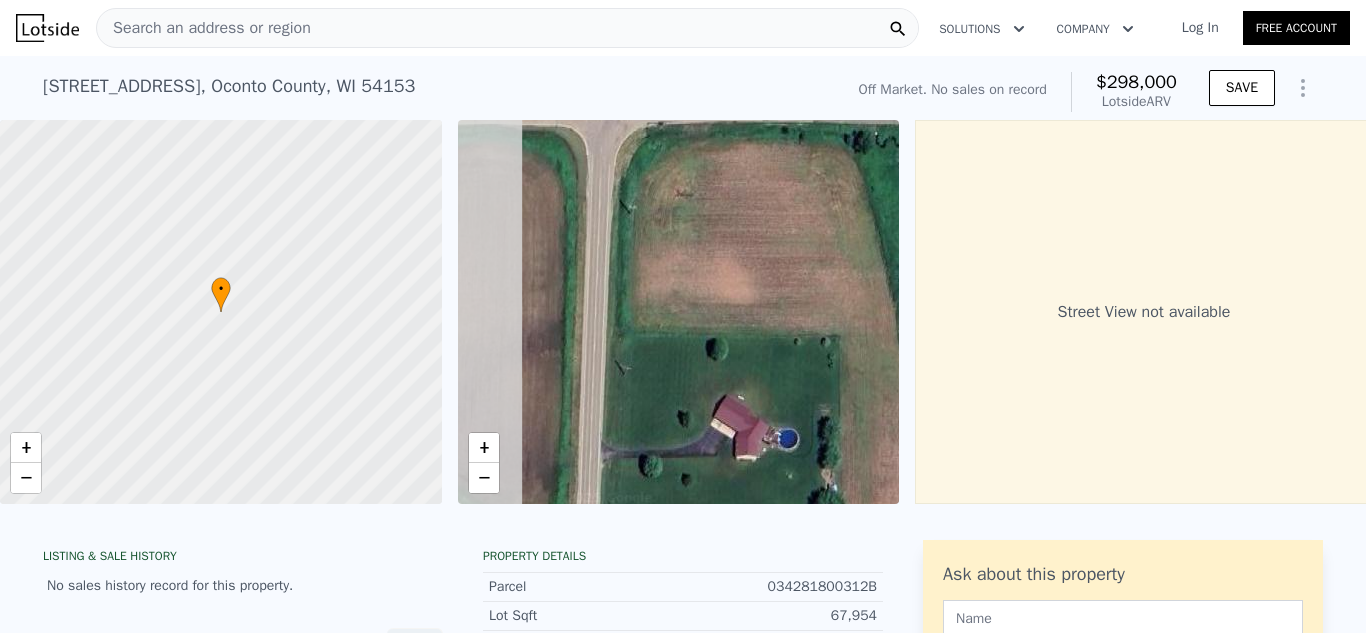 drag, startPoint x: 577, startPoint y: 322, endPoint x: 768, endPoint y: 340, distance: 191.8463 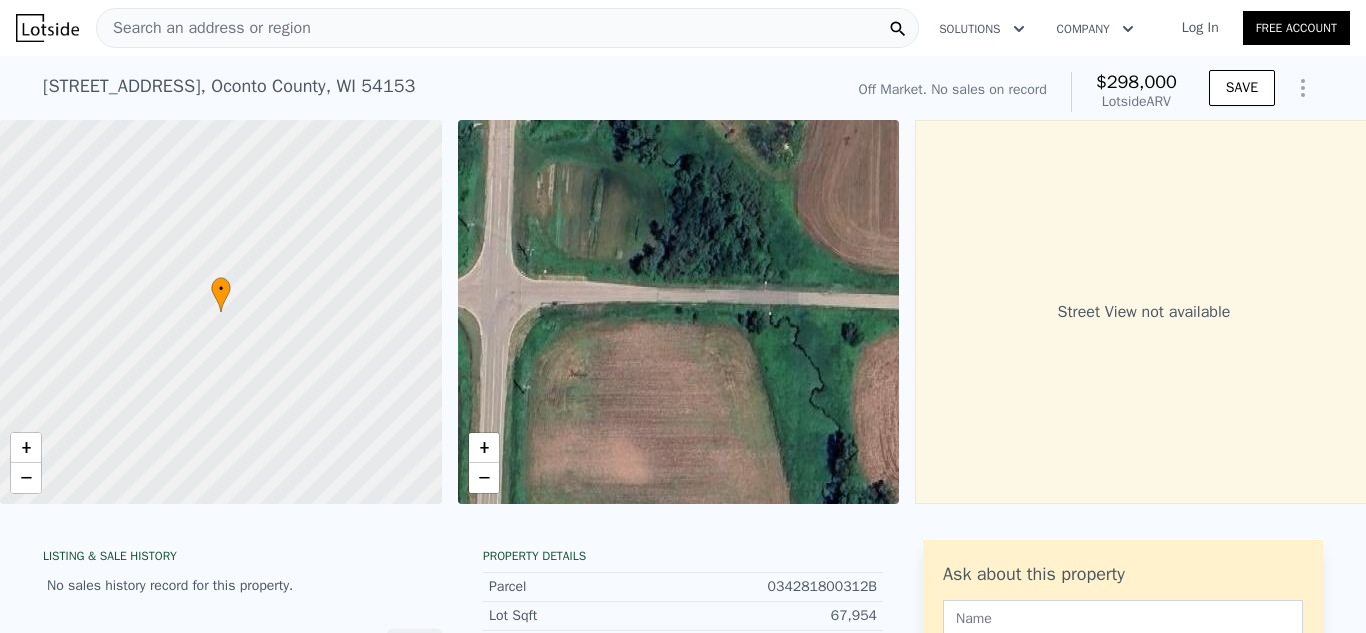 drag, startPoint x: 642, startPoint y: 319, endPoint x: 513, endPoint y: 431, distance: 170.83618 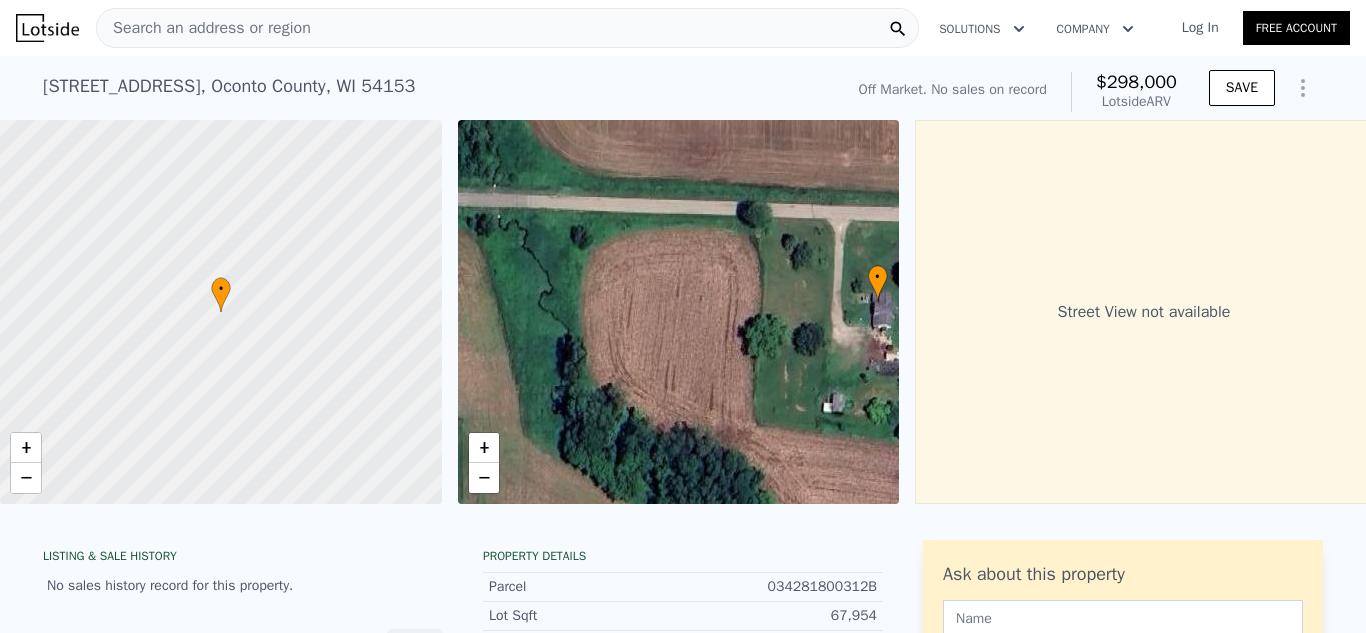drag, startPoint x: 766, startPoint y: 433, endPoint x: 472, endPoint y: 332, distance: 310.86493 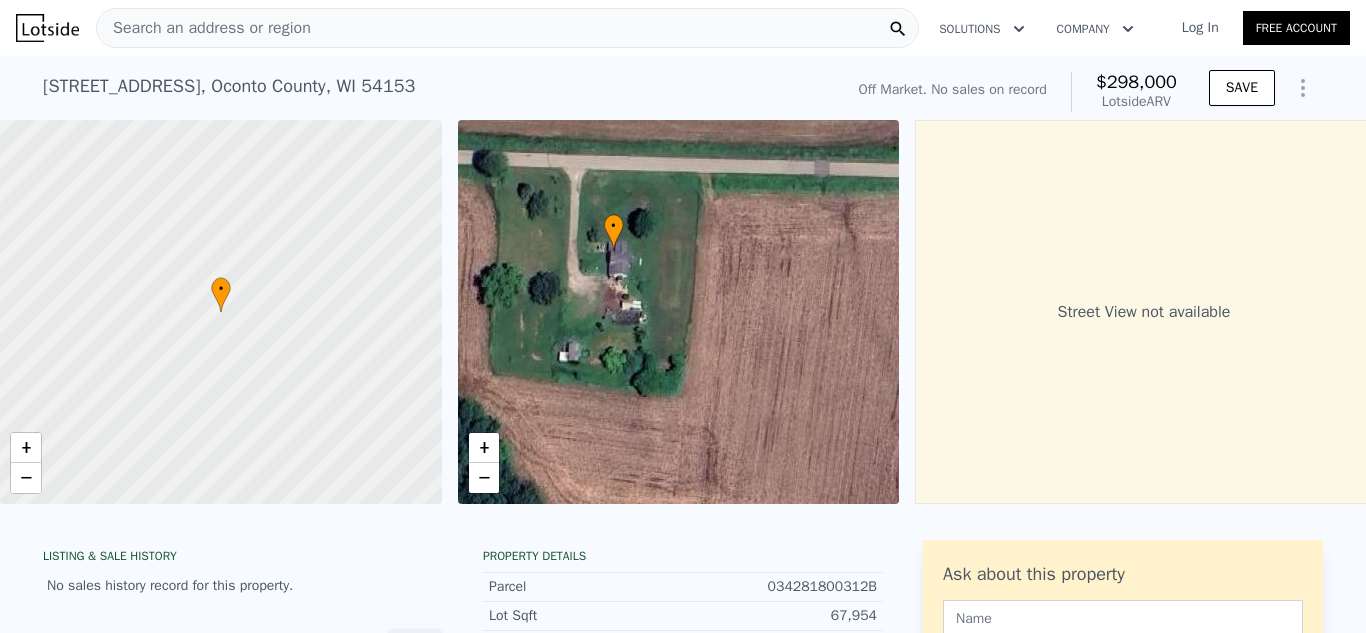 drag, startPoint x: 735, startPoint y: 326, endPoint x: 504, endPoint y: 280, distance: 235.53555 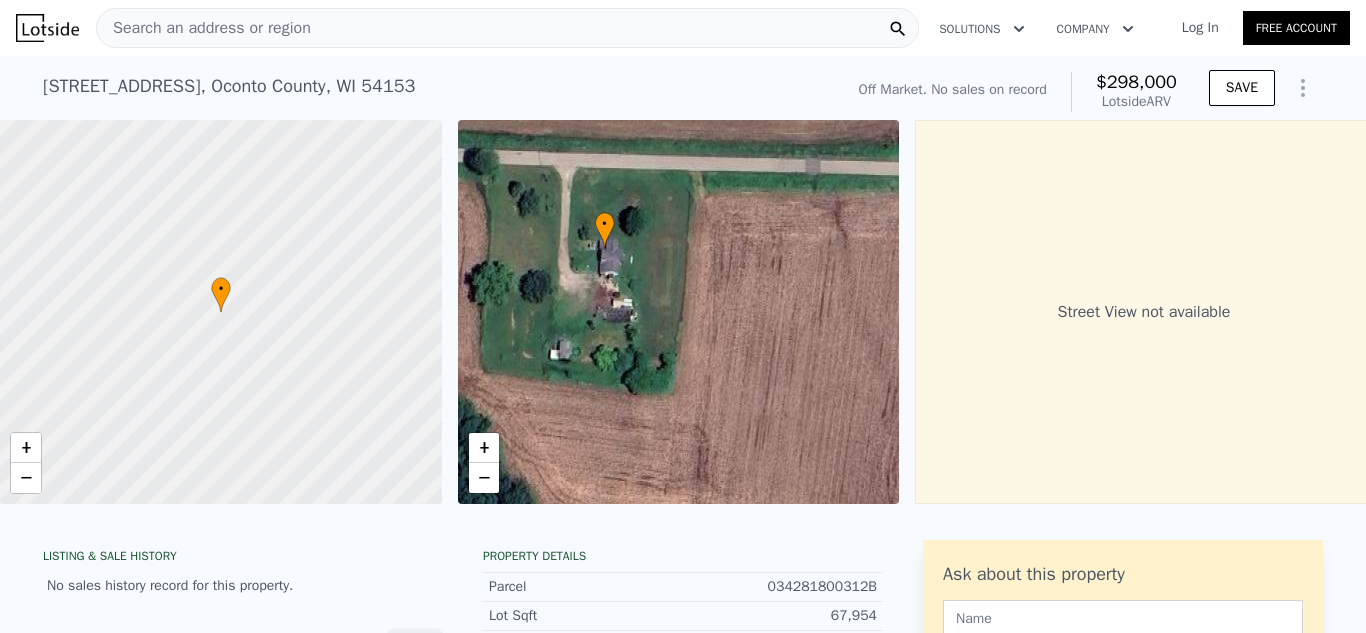 drag, startPoint x: 802, startPoint y: 299, endPoint x: 453, endPoint y: 284, distance: 349.3222 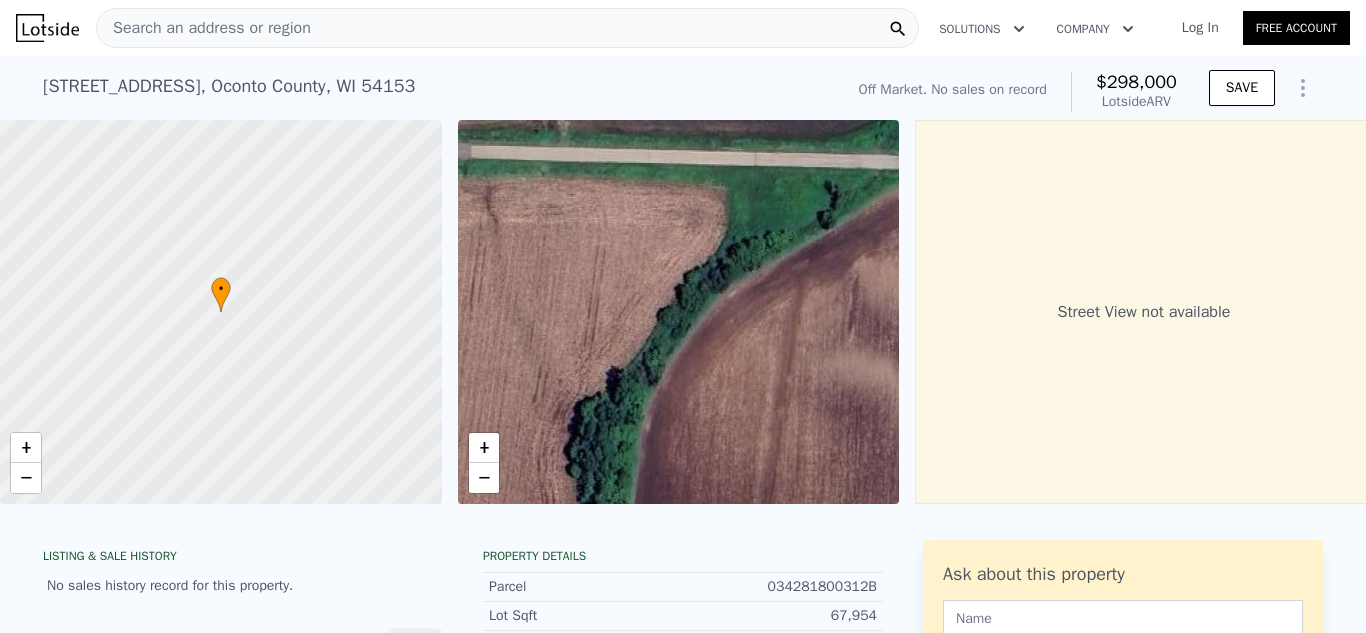 drag, startPoint x: 737, startPoint y: 299, endPoint x: 450, endPoint y: 299, distance: 287 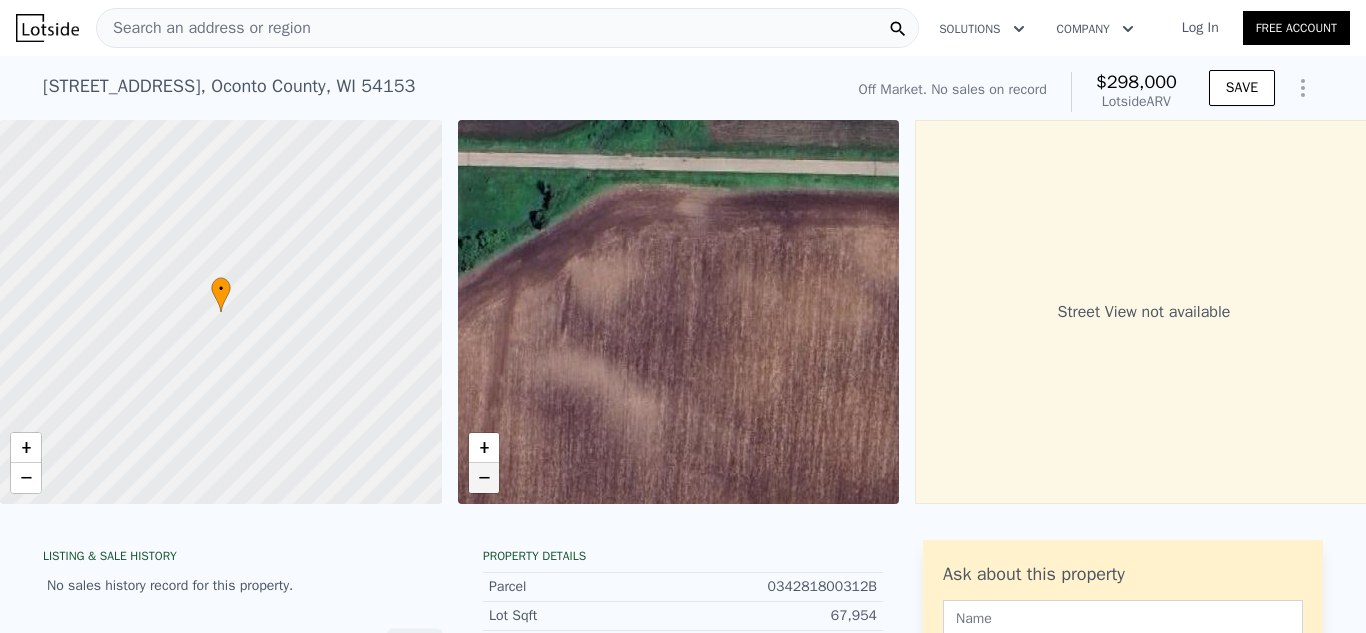 click on "−" at bounding box center (484, 478) 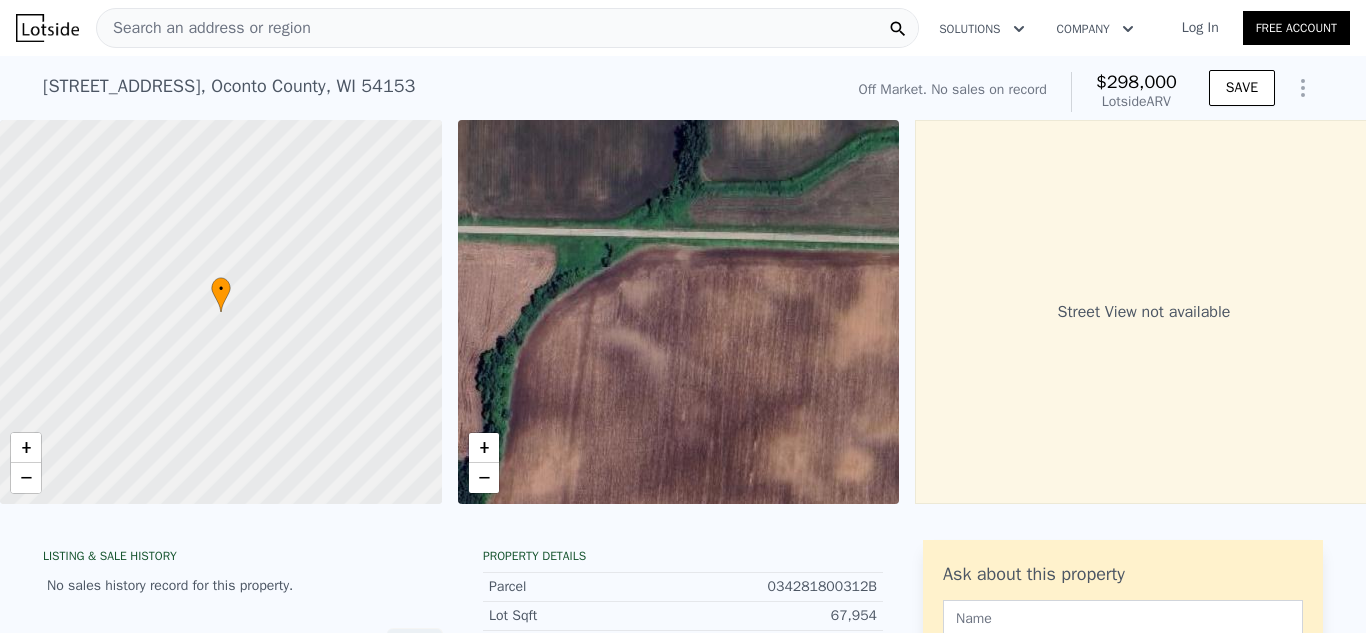 drag, startPoint x: 728, startPoint y: 402, endPoint x: 523, endPoint y: 340, distance: 214.17049 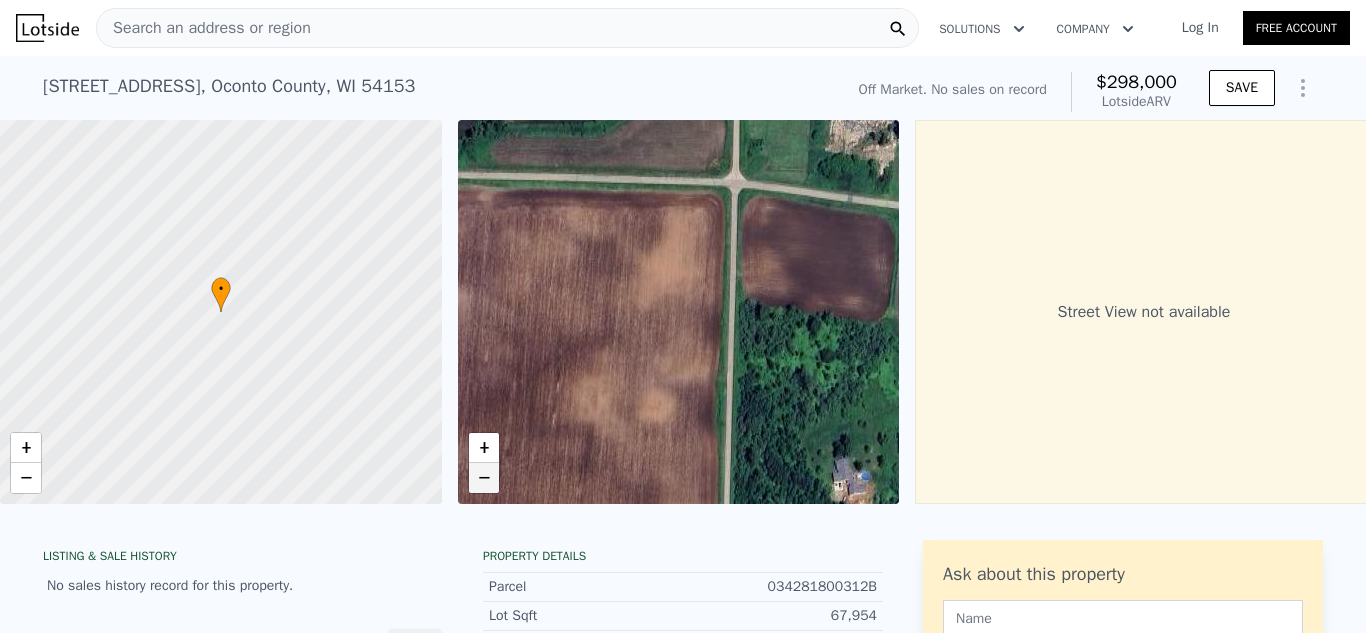 click on "−" at bounding box center [484, 478] 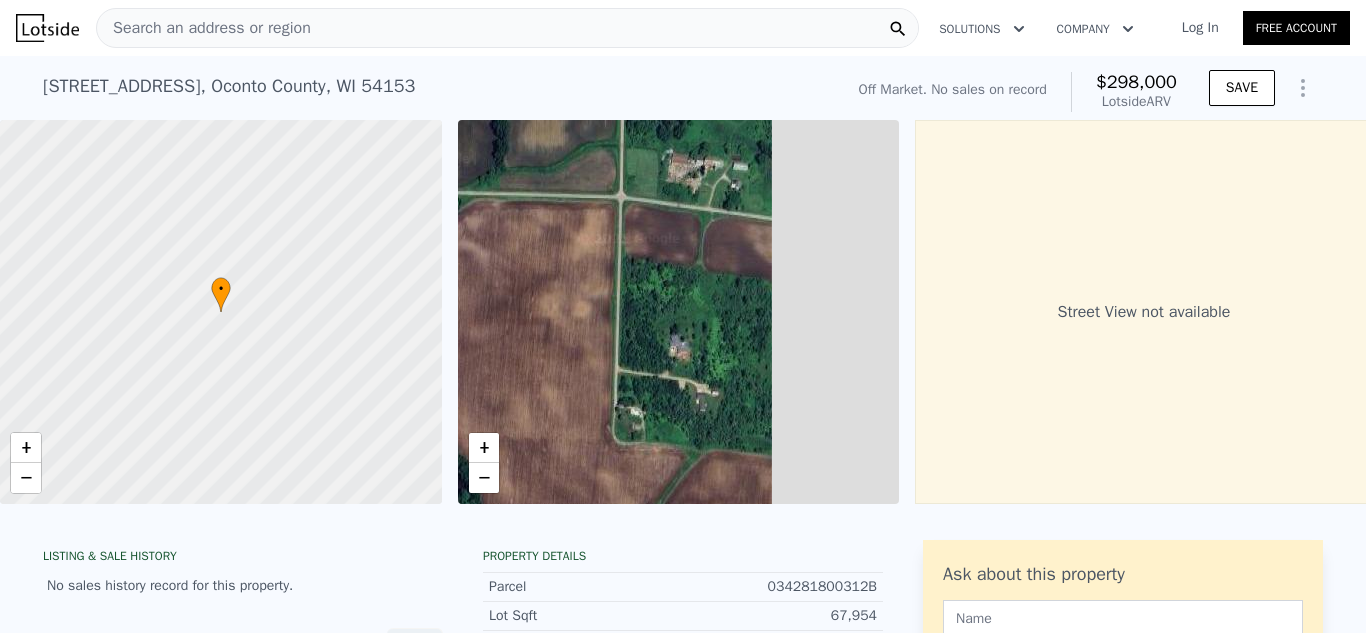 drag, startPoint x: 607, startPoint y: 421, endPoint x: 552, endPoint y: 360, distance: 82.13403 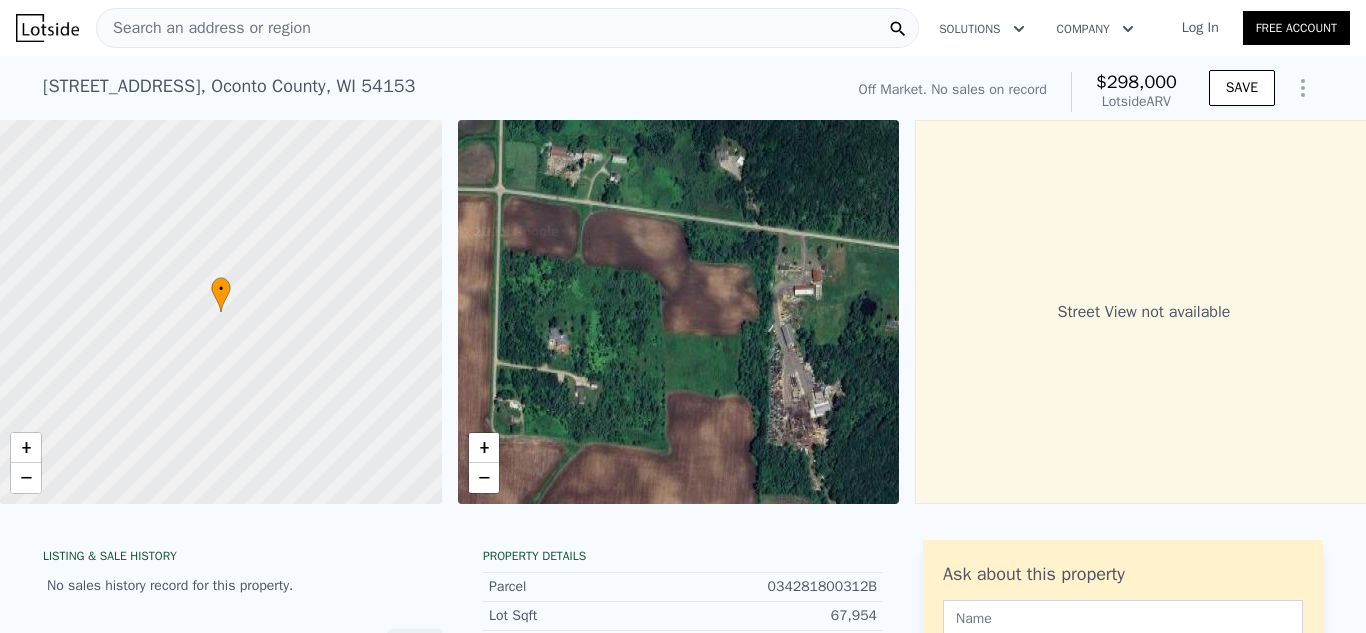 drag, startPoint x: 701, startPoint y: 345, endPoint x: 524, endPoint y: 326, distance: 178.01685 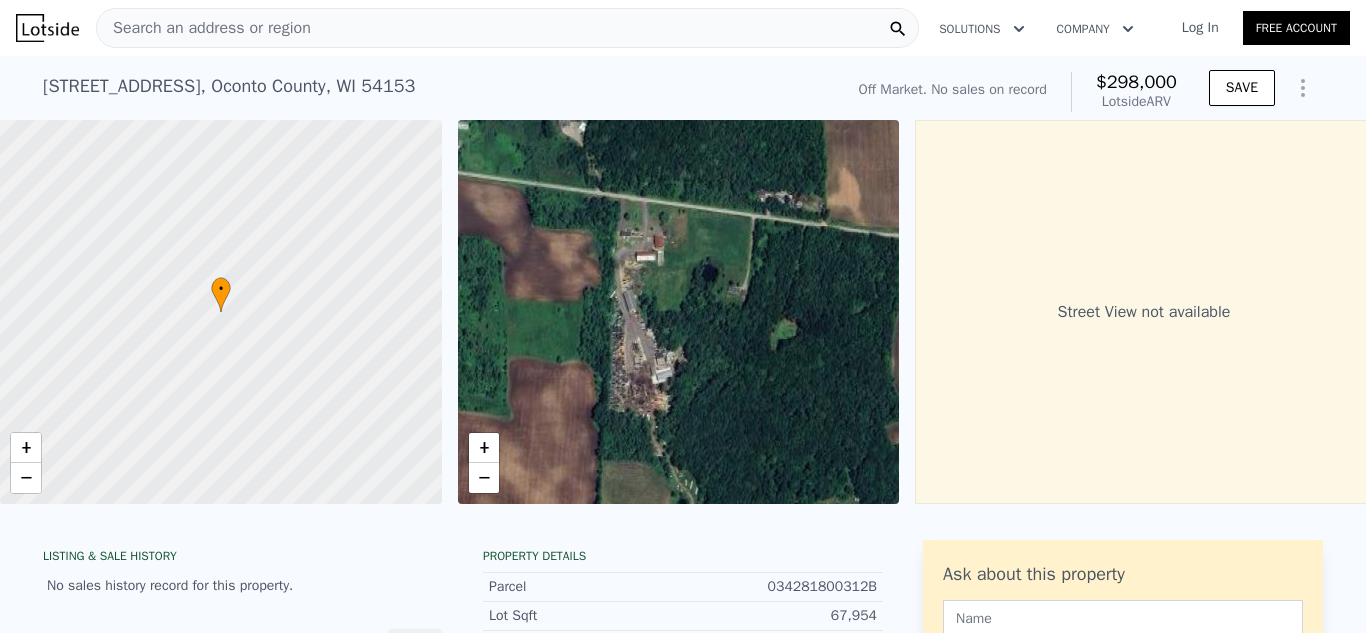 drag, startPoint x: 755, startPoint y: 365, endPoint x: 669, endPoint y: 347, distance: 87.86353 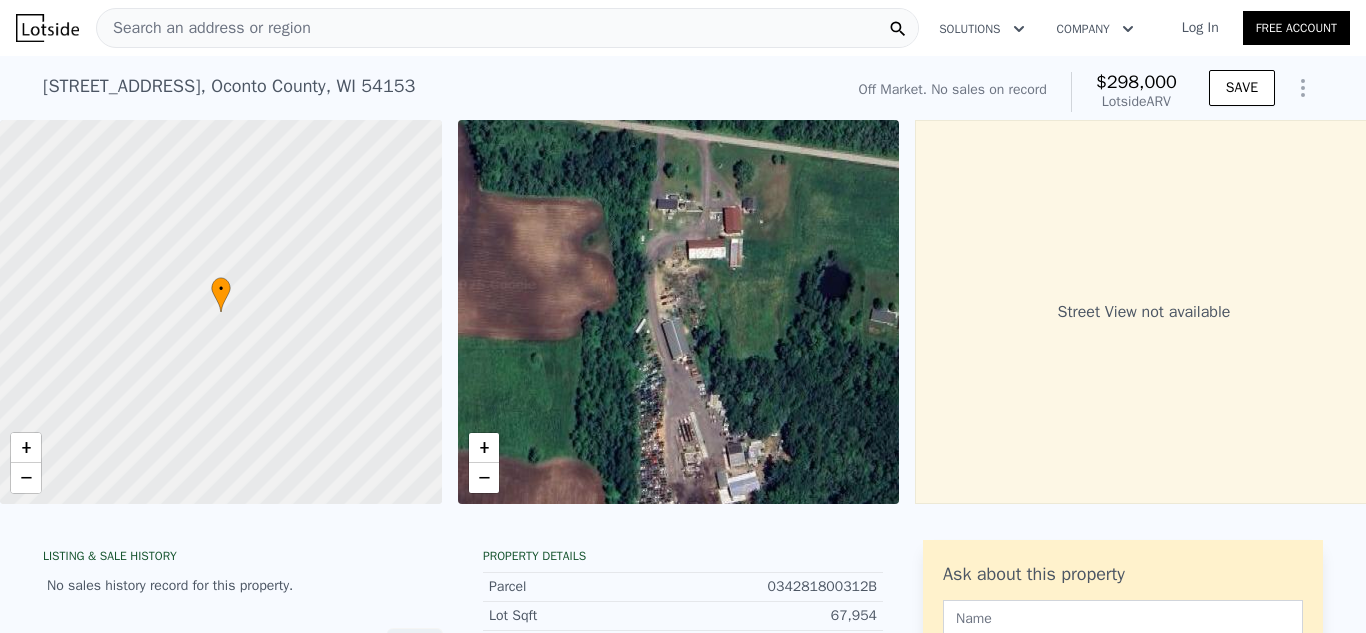 drag, startPoint x: 603, startPoint y: 312, endPoint x: 691, endPoint y: 343, distance: 93.30059 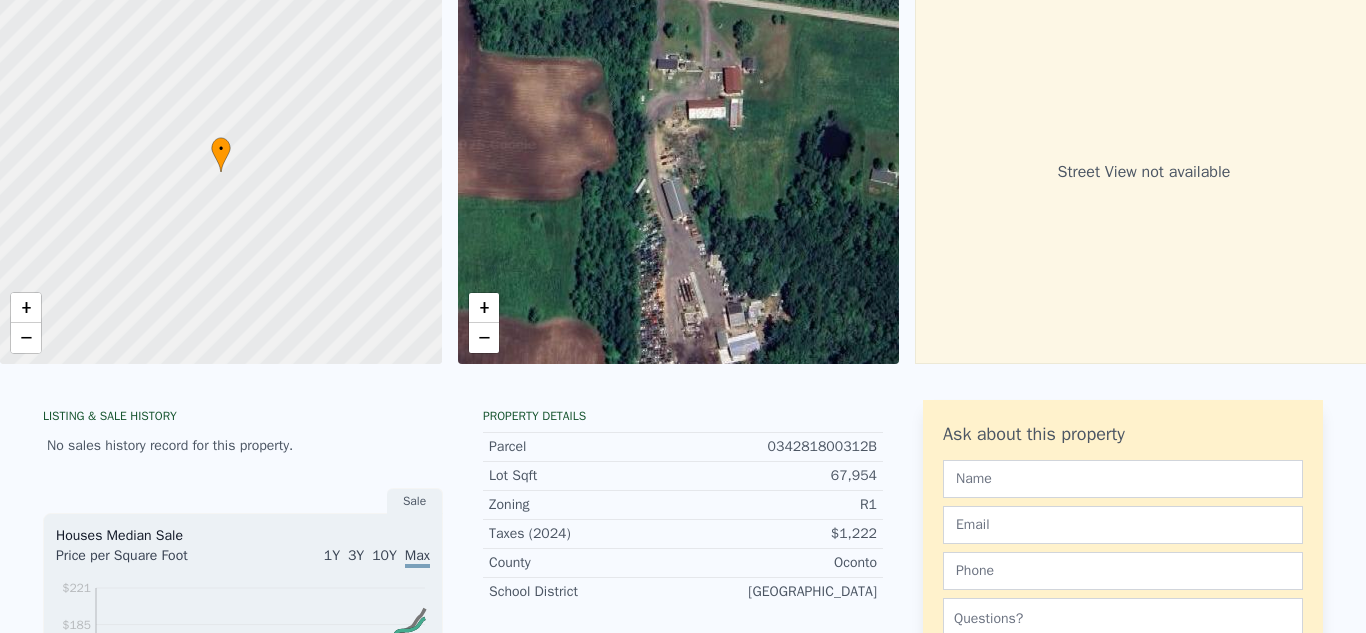 scroll, scrollTop: 7, scrollLeft: 0, axis: vertical 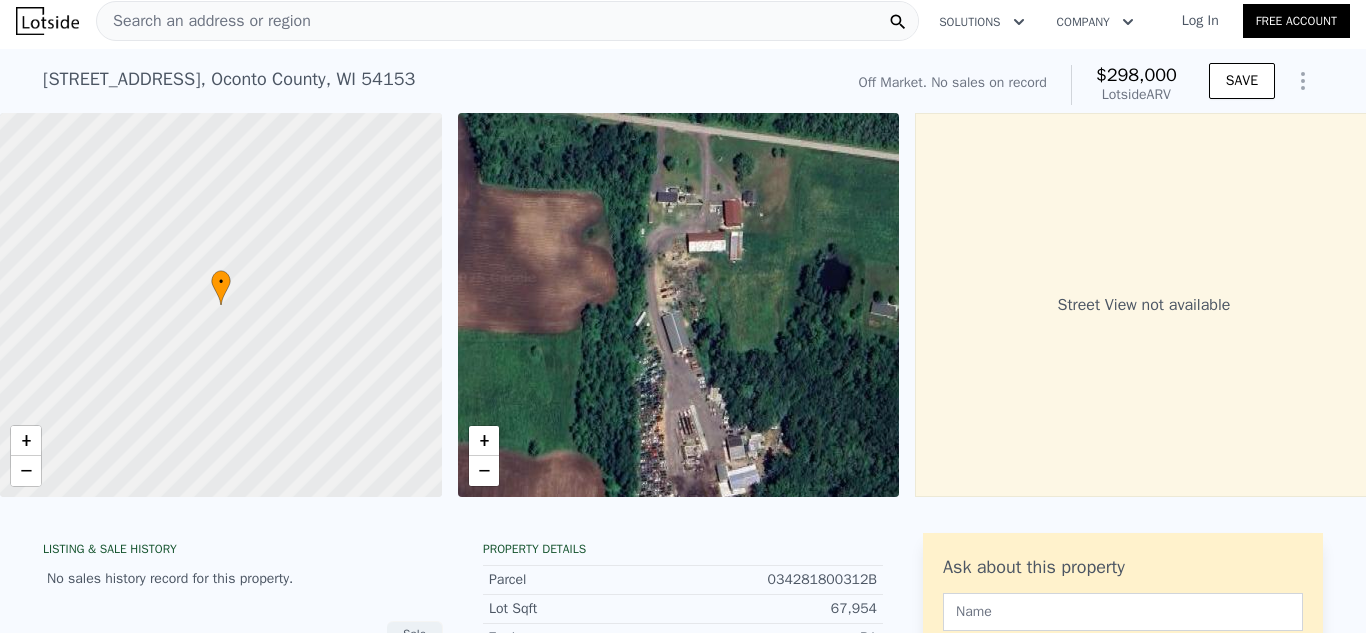 click on "Search an address or region" at bounding box center (204, 21) 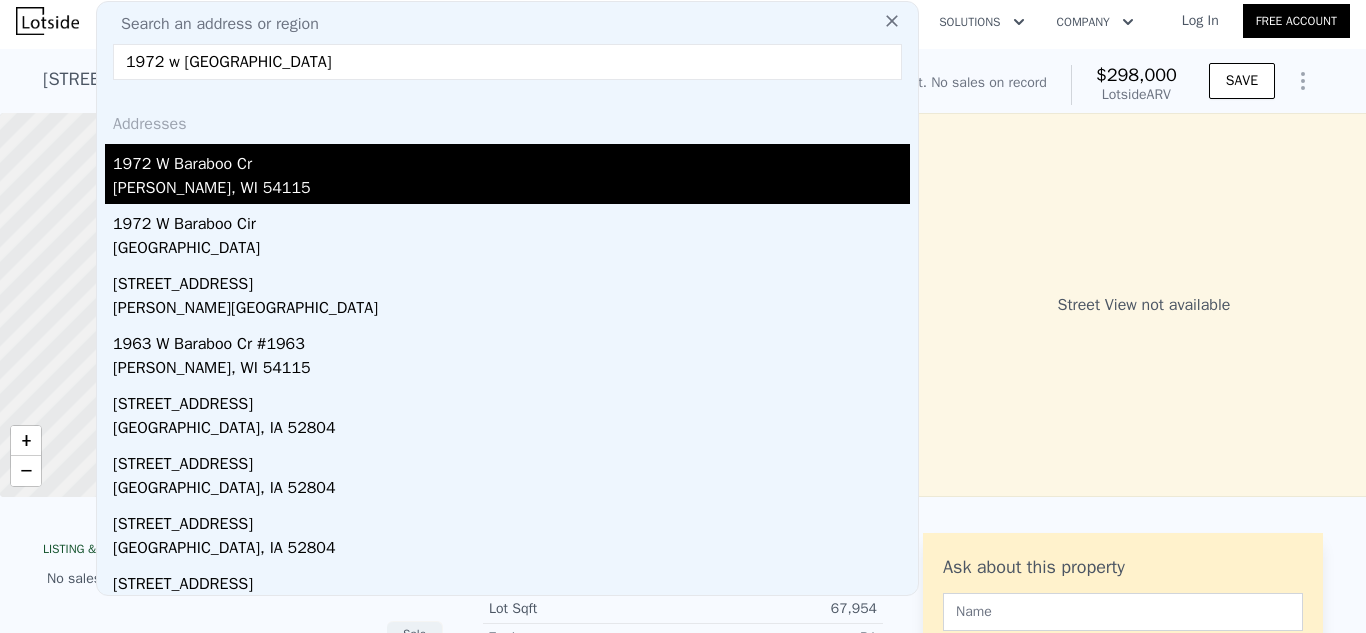 type on "1972 w [GEOGRAPHIC_DATA]" 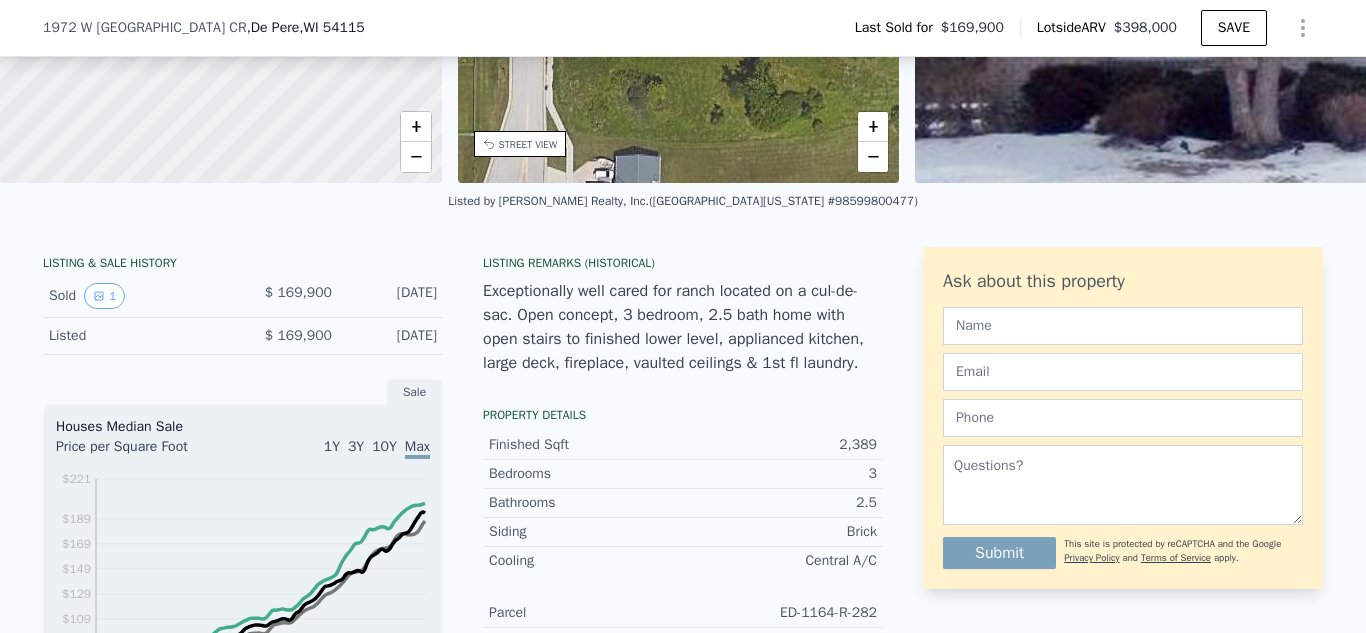scroll, scrollTop: 122, scrollLeft: 0, axis: vertical 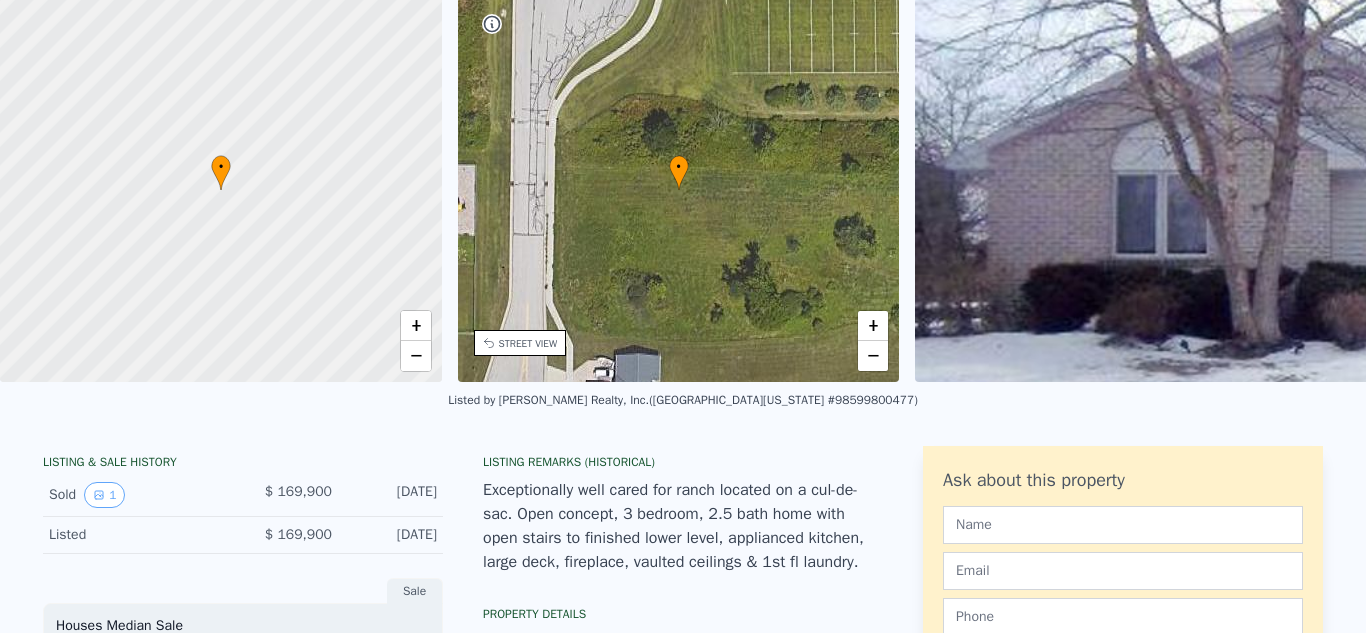 click on "Search an address or region" at bounding box center [507, -94] 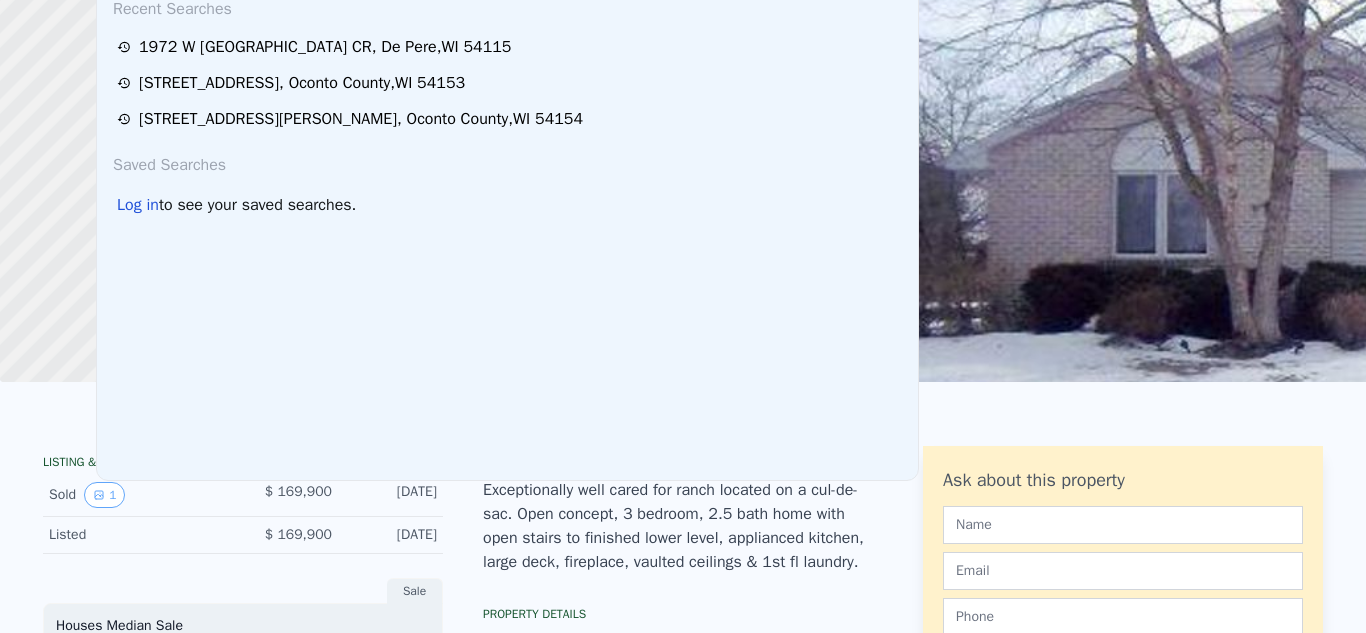 scroll, scrollTop: 7, scrollLeft: 0, axis: vertical 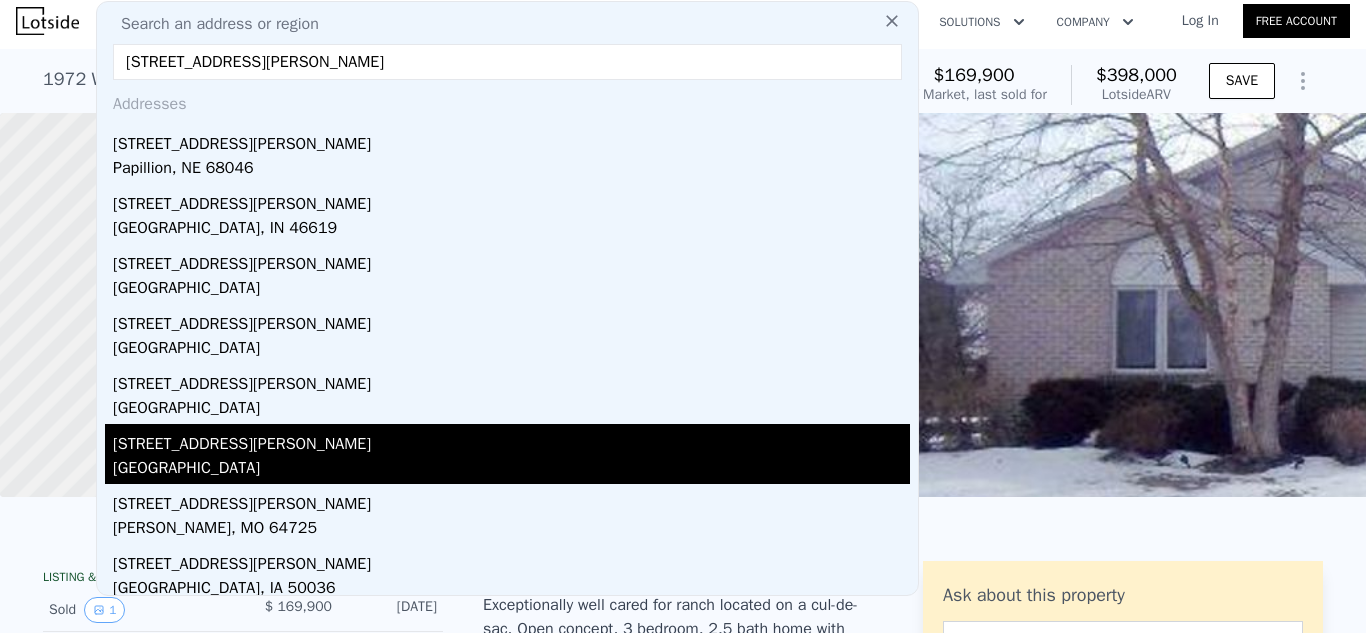 type on "[STREET_ADDRESS][PERSON_NAME]" 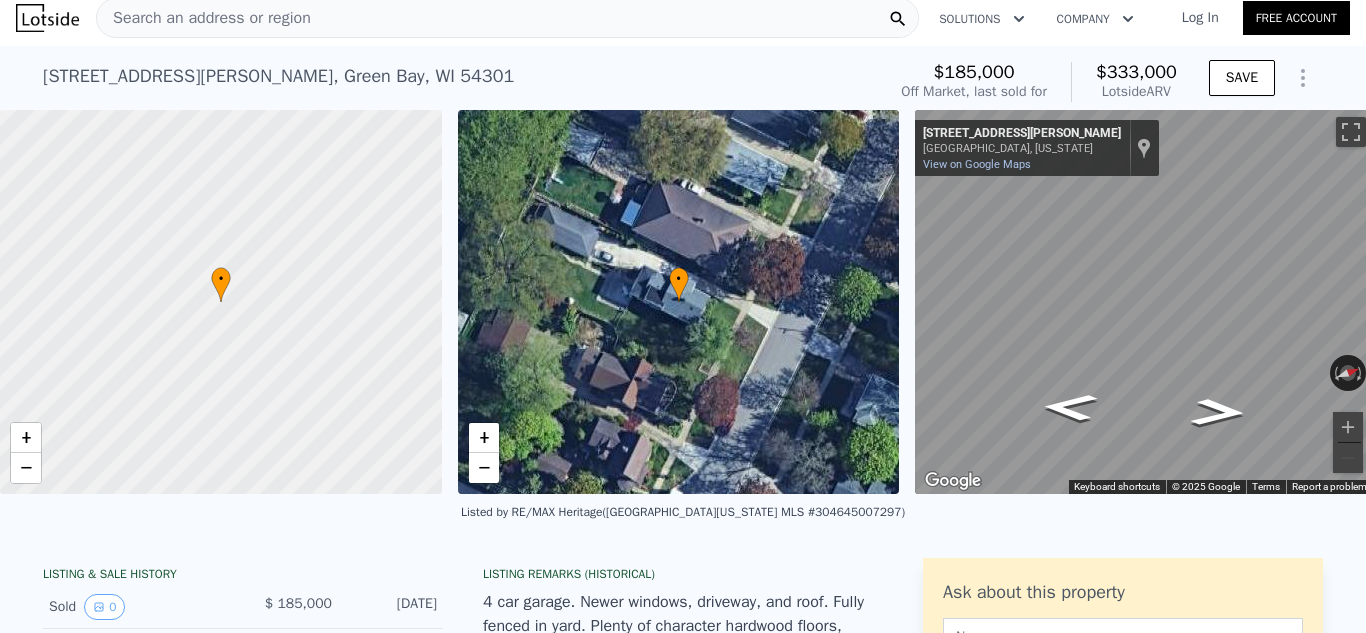 scroll, scrollTop: 0, scrollLeft: 0, axis: both 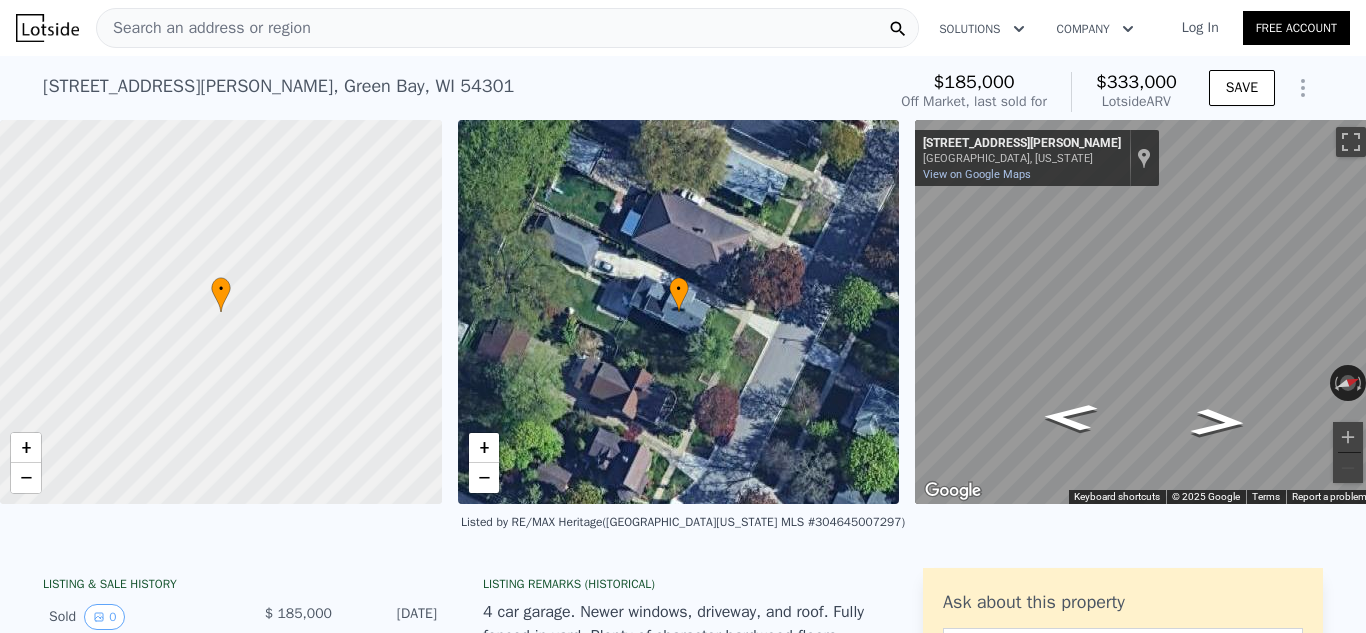 click on "Search an address or region" at bounding box center (204, 28) 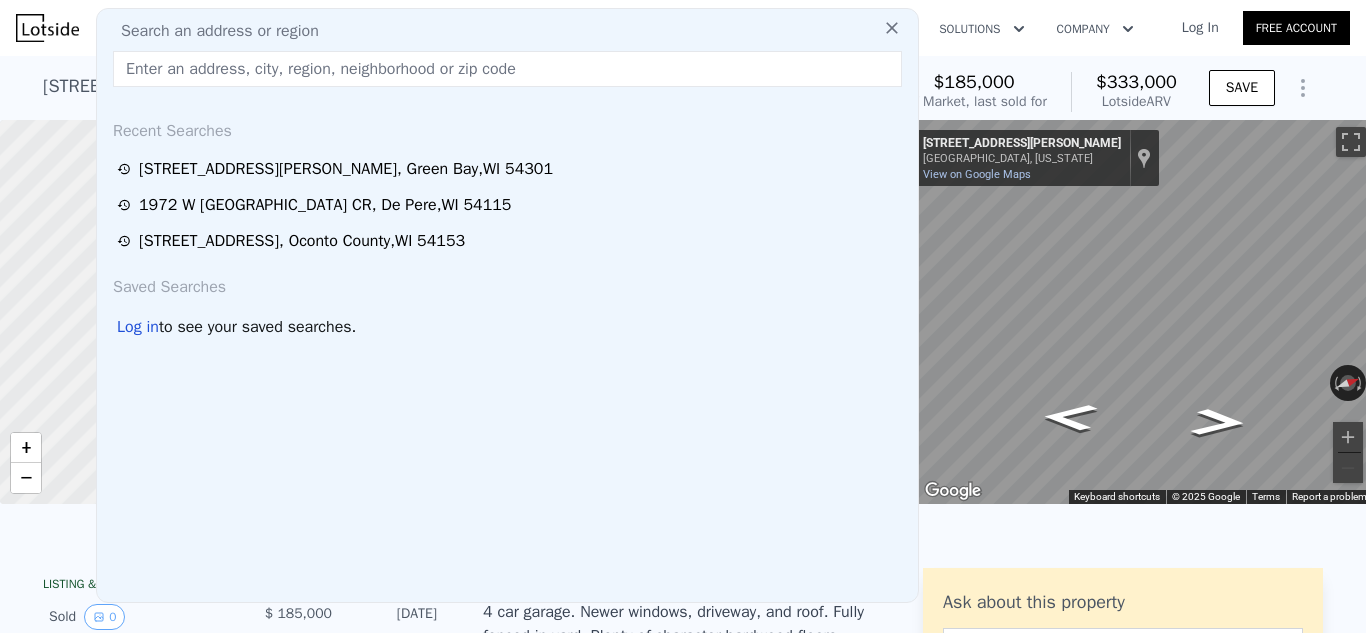 click at bounding box center (507, 69) 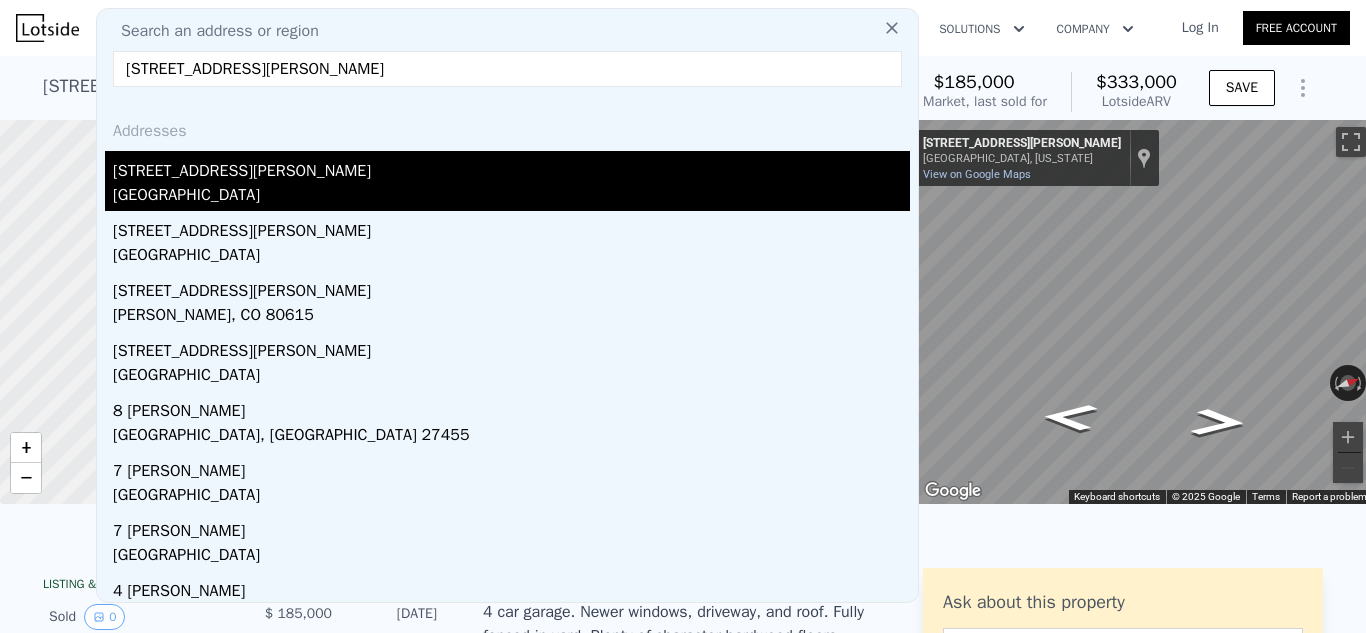 type on "[STREET_ADDRESS][PERSON_NAME]" 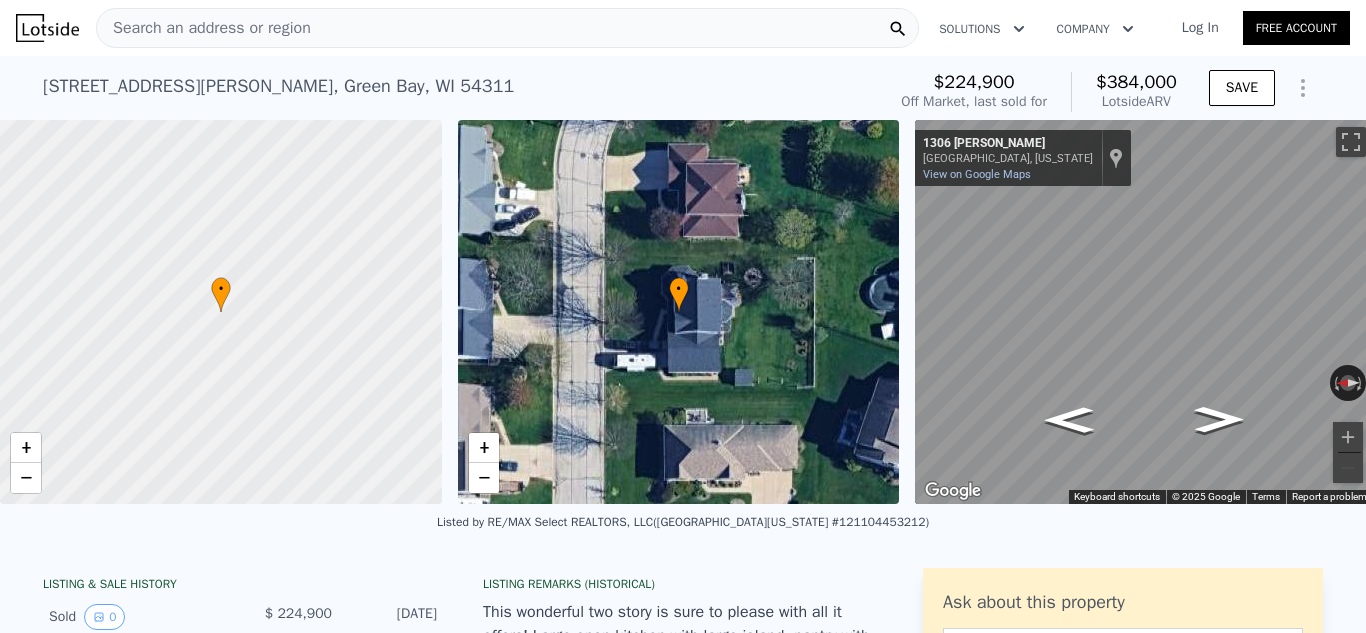 click on "Search an address or region" at bounding box center [204, 28] 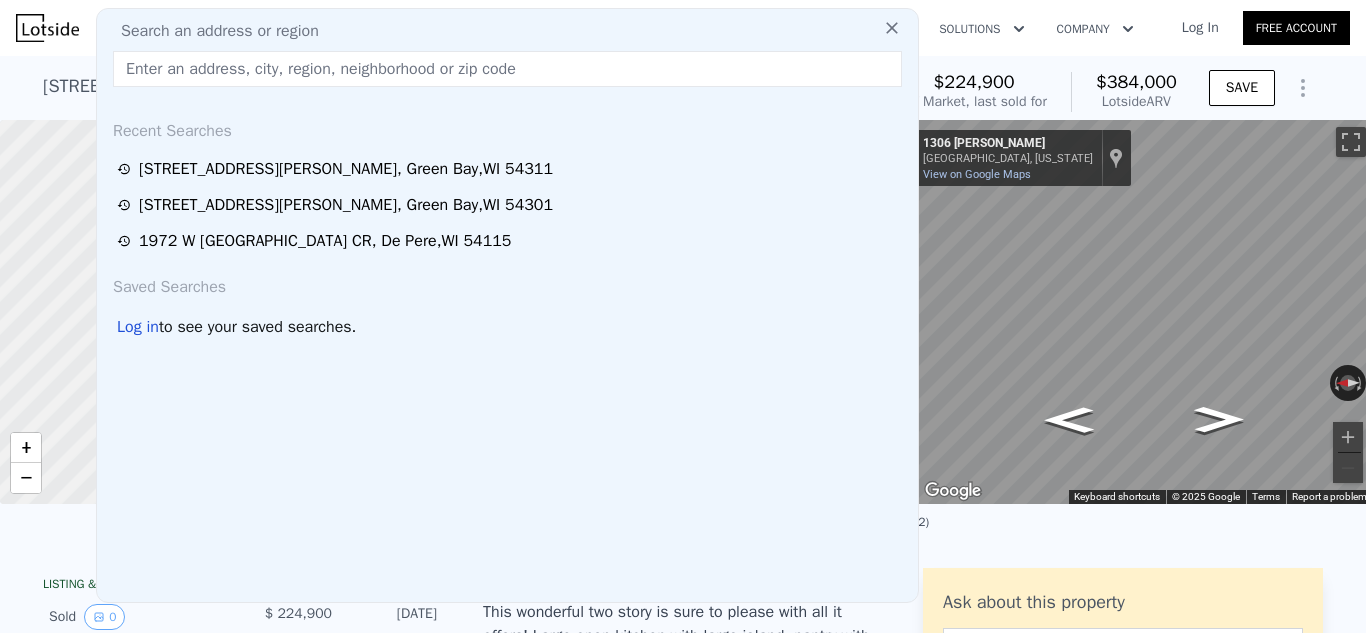 paste on "[STREET_ADDRESS][PERSON_NAME]" 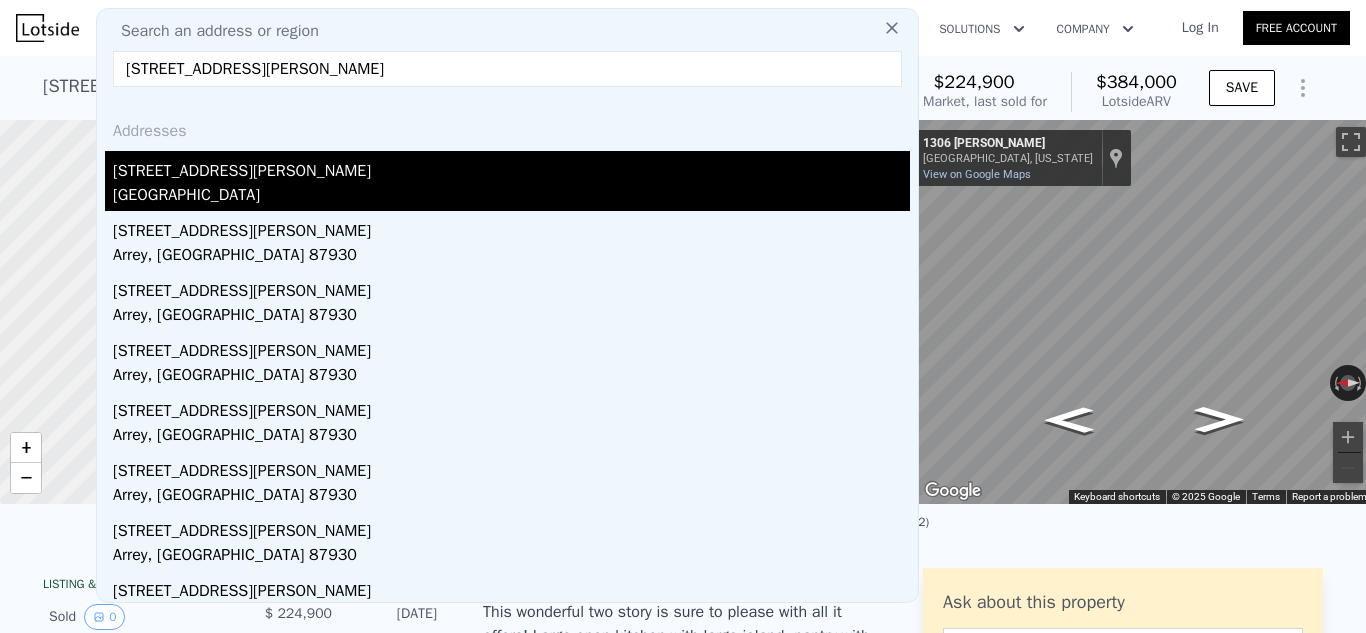 type on "[STREET_ADDRESS][PERSON_NAME]" 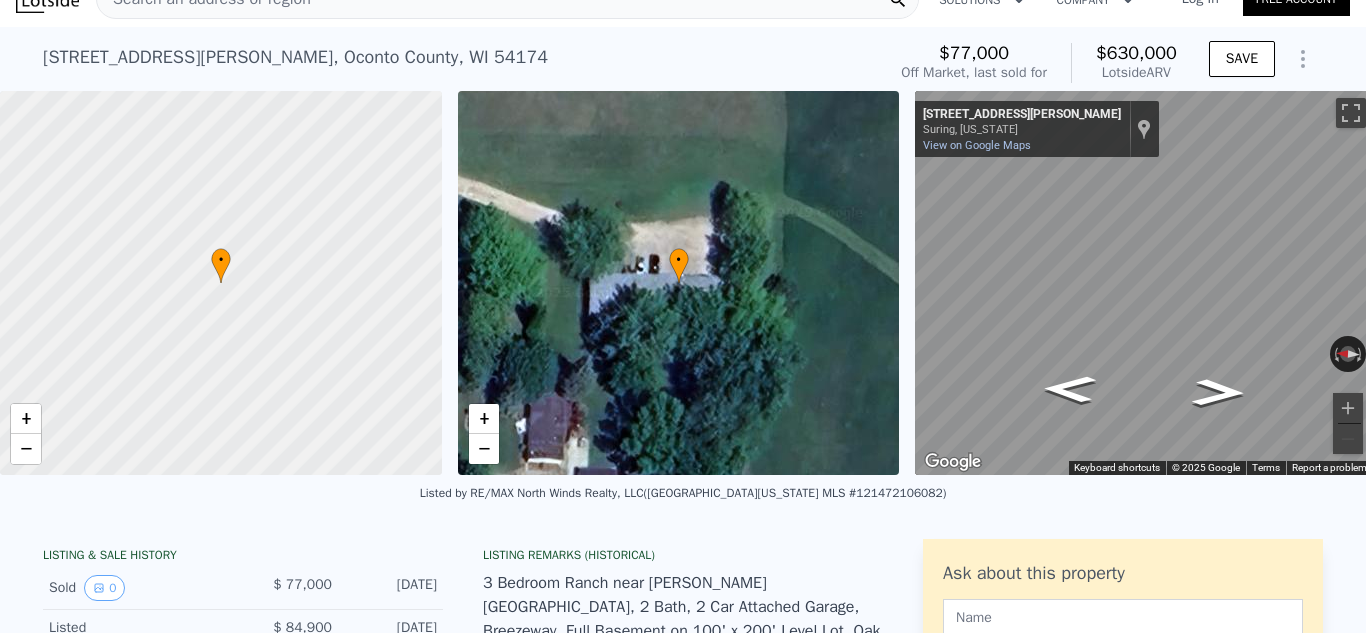 scroll, scrollTop: 31, scrollLeft: 0, axis: vertical 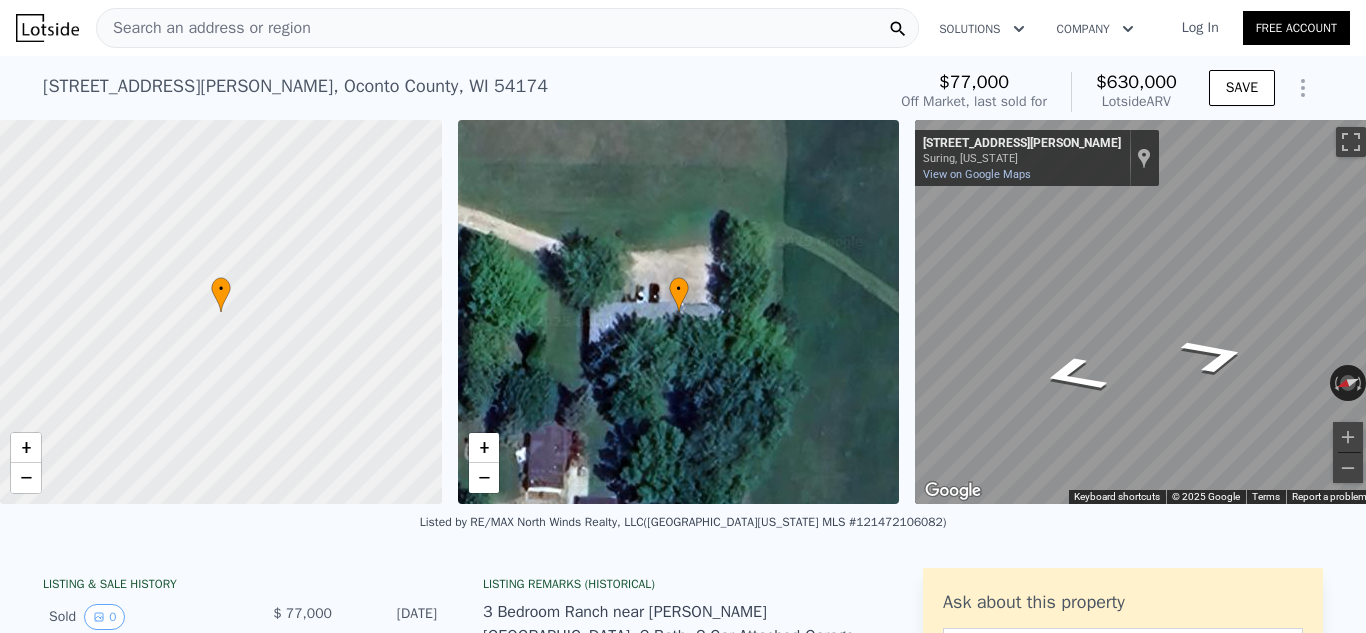 click on "Search an address or region" at bounding box center [507, 28] 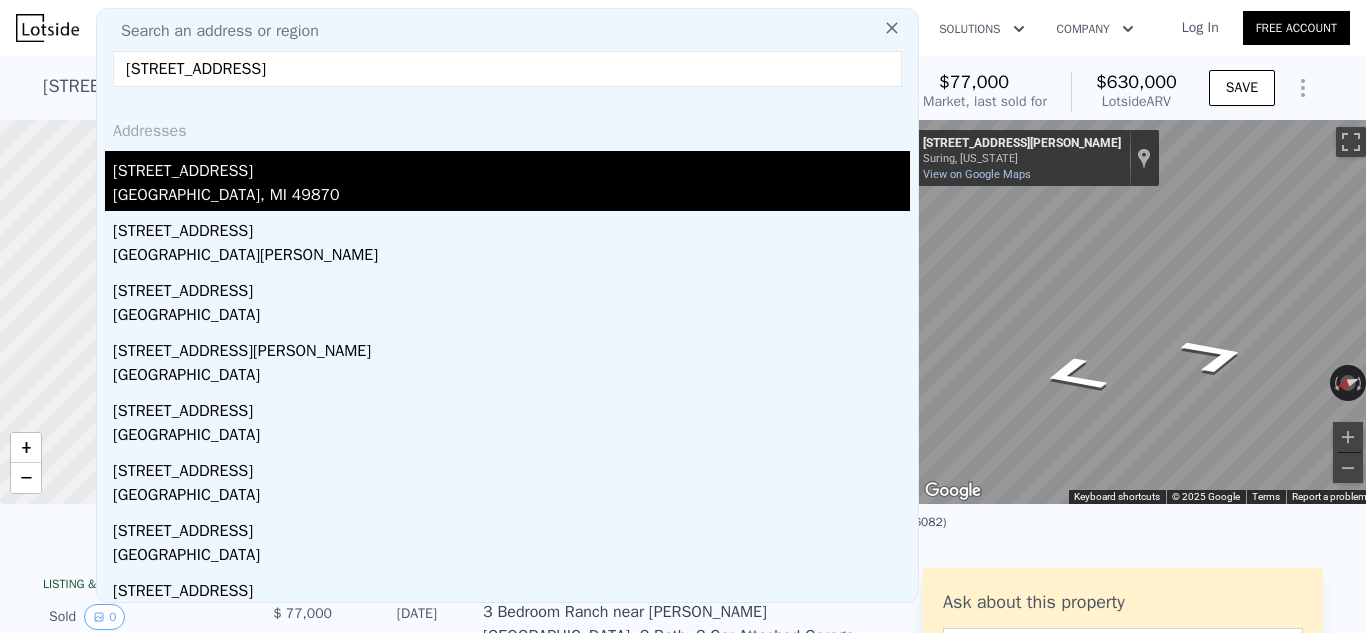 type on "[STREET_ADDRESS]" 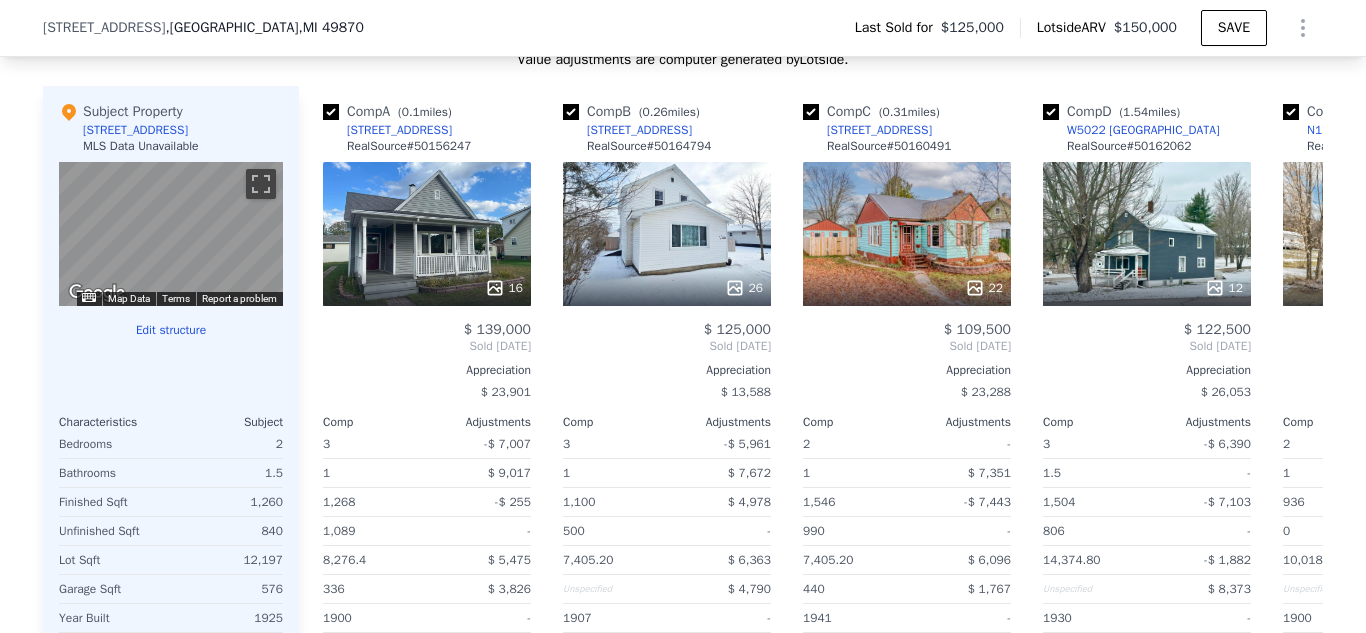 scroll, scrollTop: 1973, scrollLeft: 0, axis: vertical 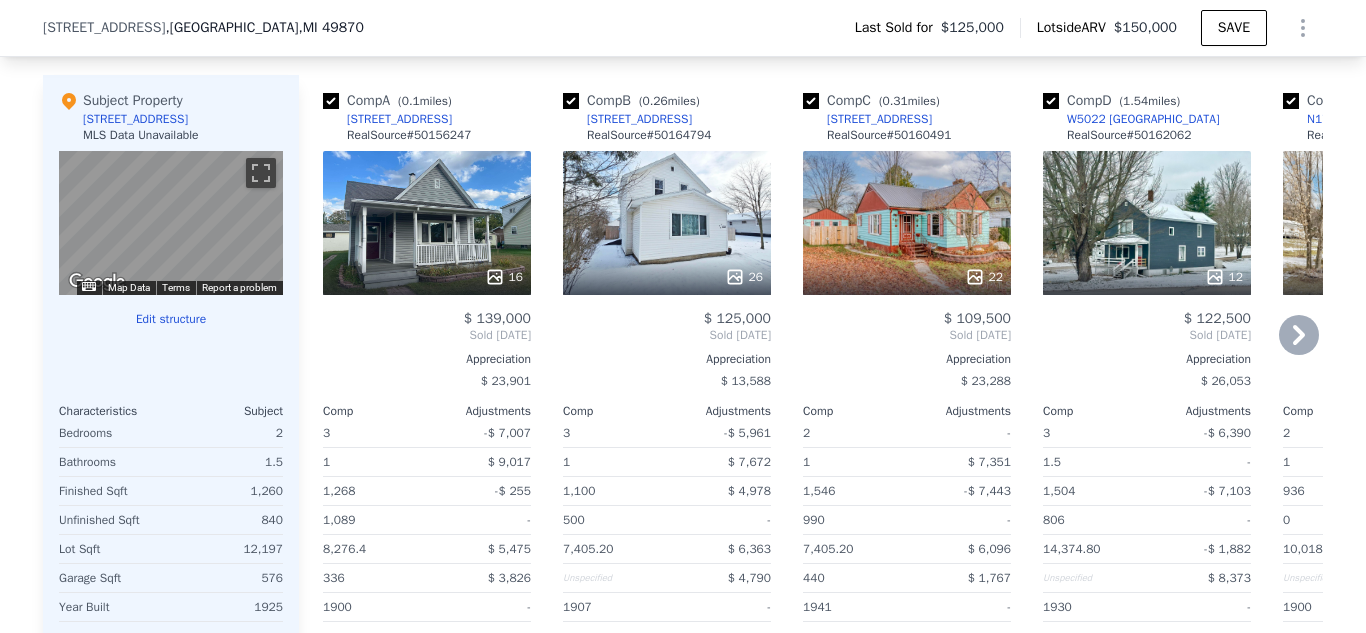 click 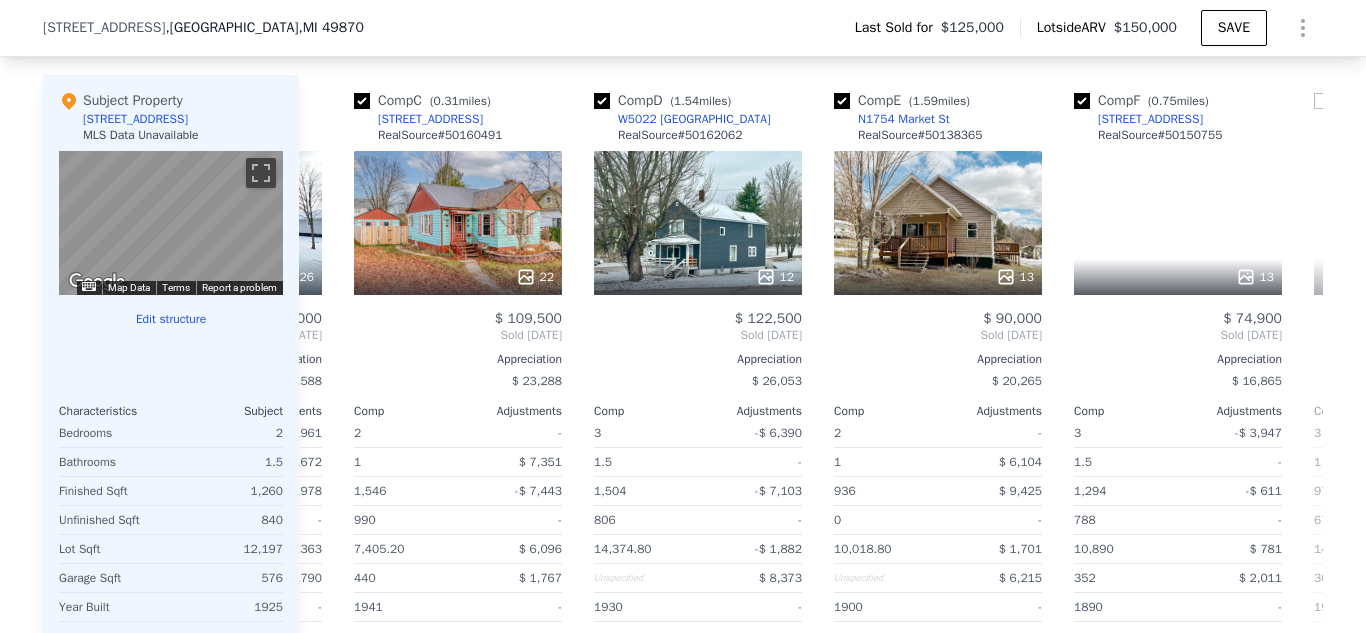 scroll, scrollTop: 0, scrollLeft: 480, axis: horizontal 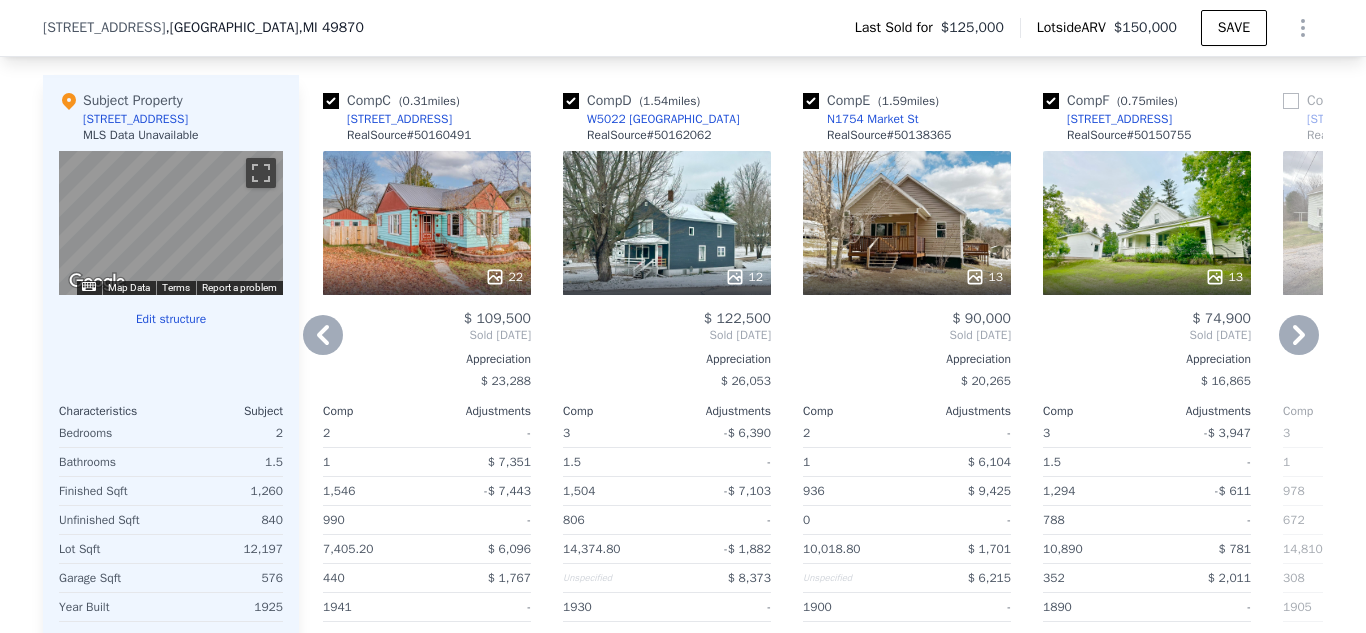 click 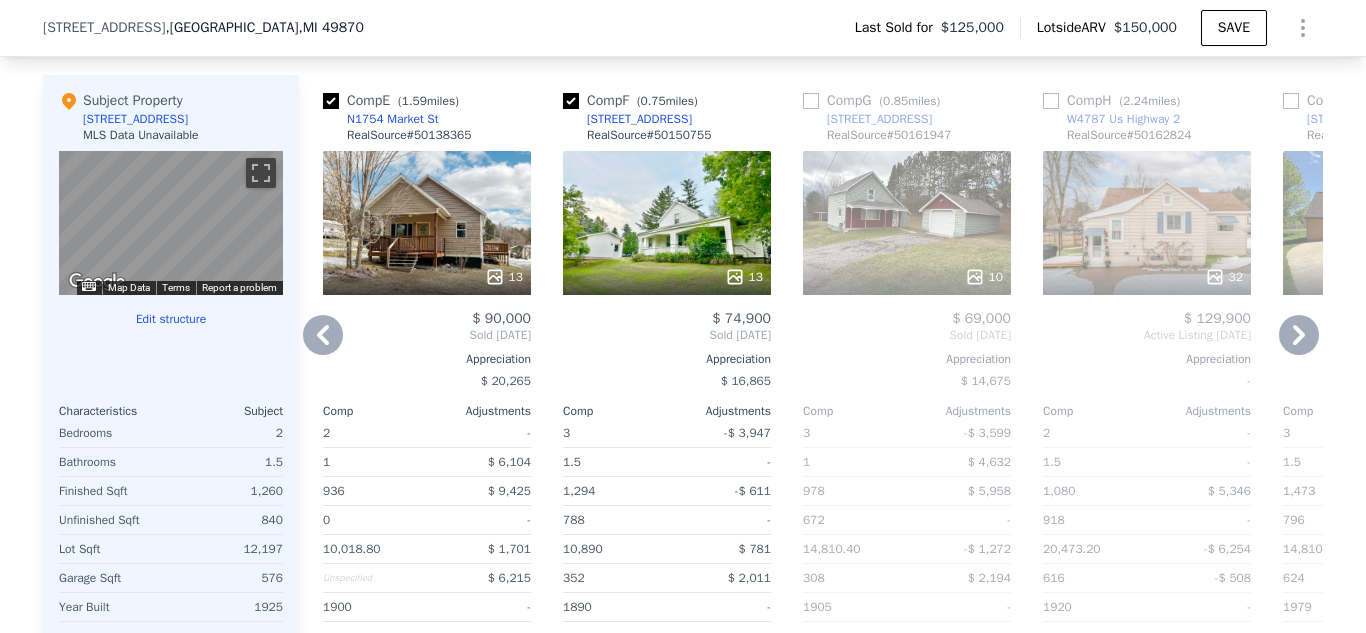 click 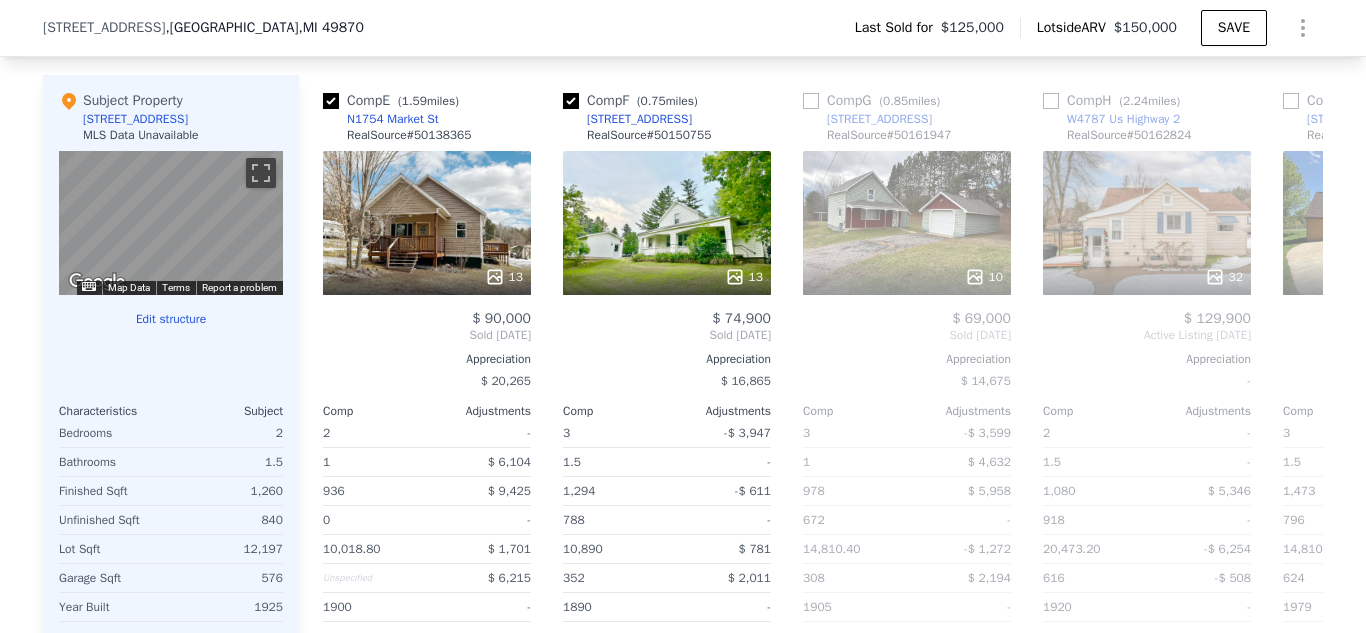 scroll, scrollTop: 0, scrollLeft: 1184, axis: horizontal 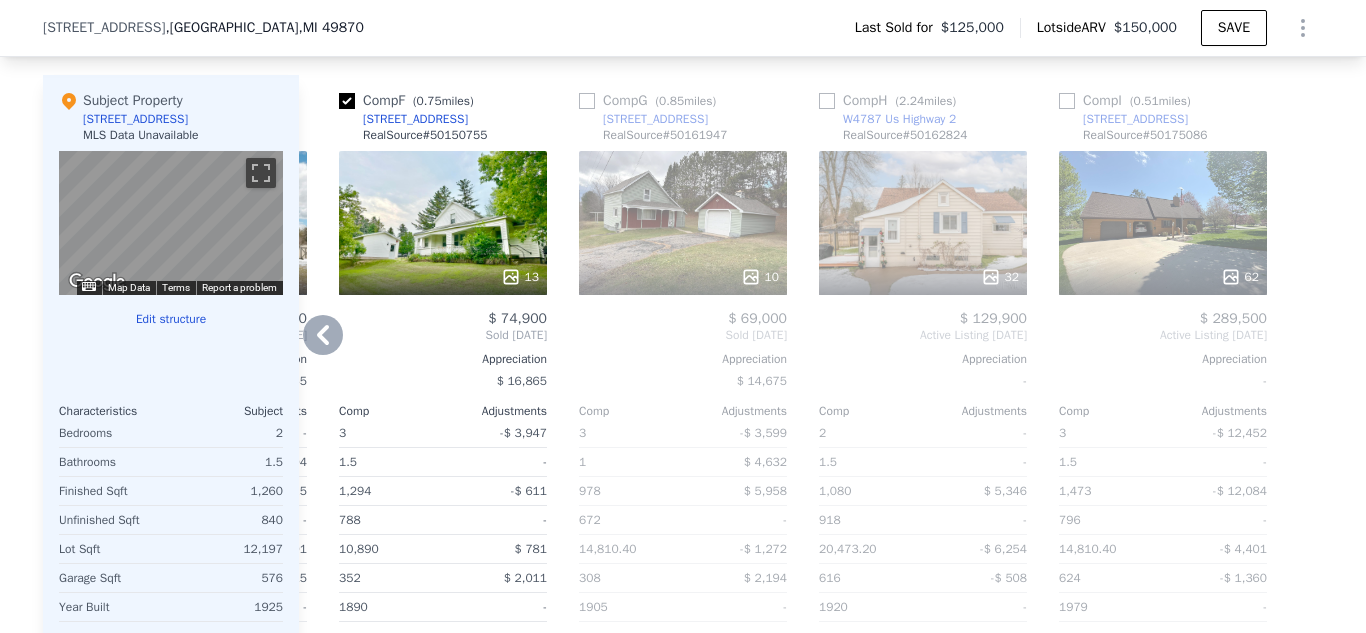 click 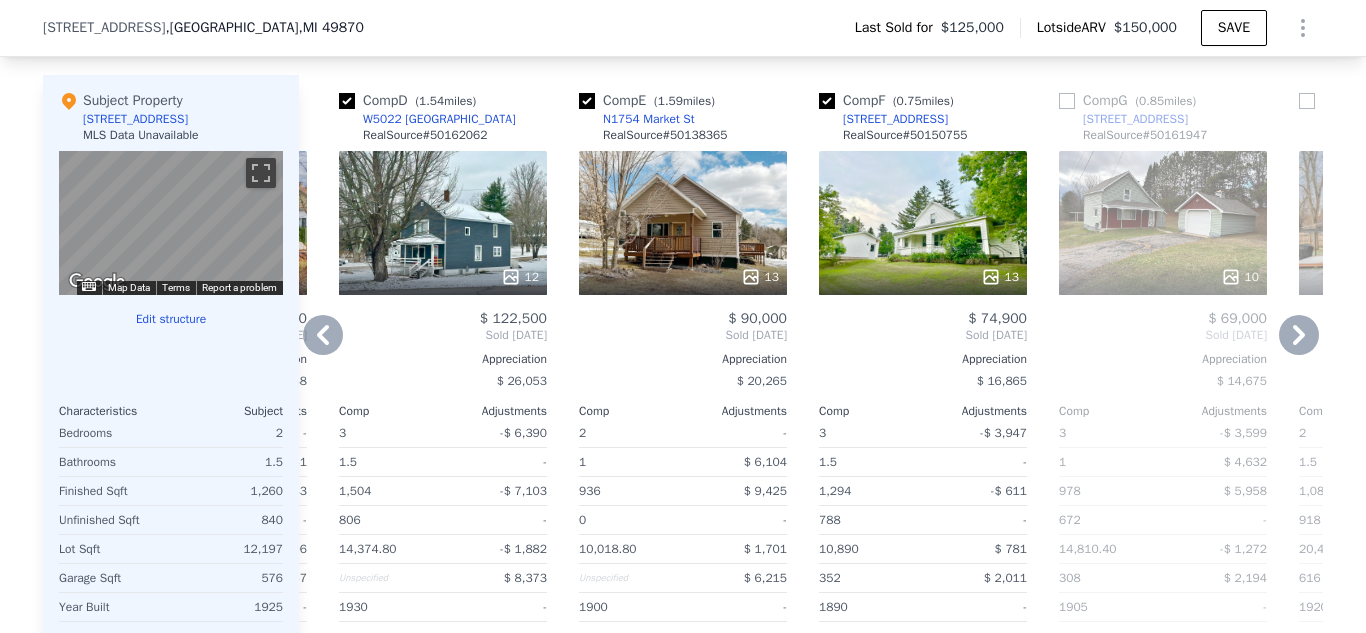 click 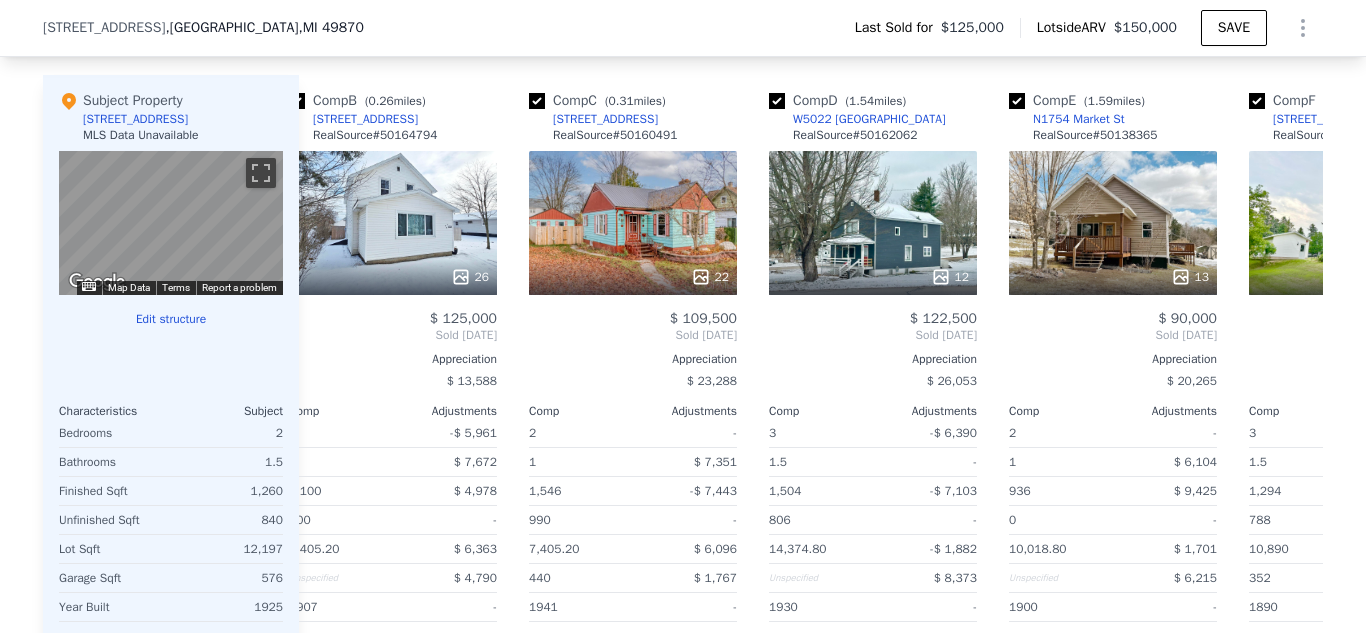 scroll, scrollTop: 0, scrollLeft: 224, axis: horizontal 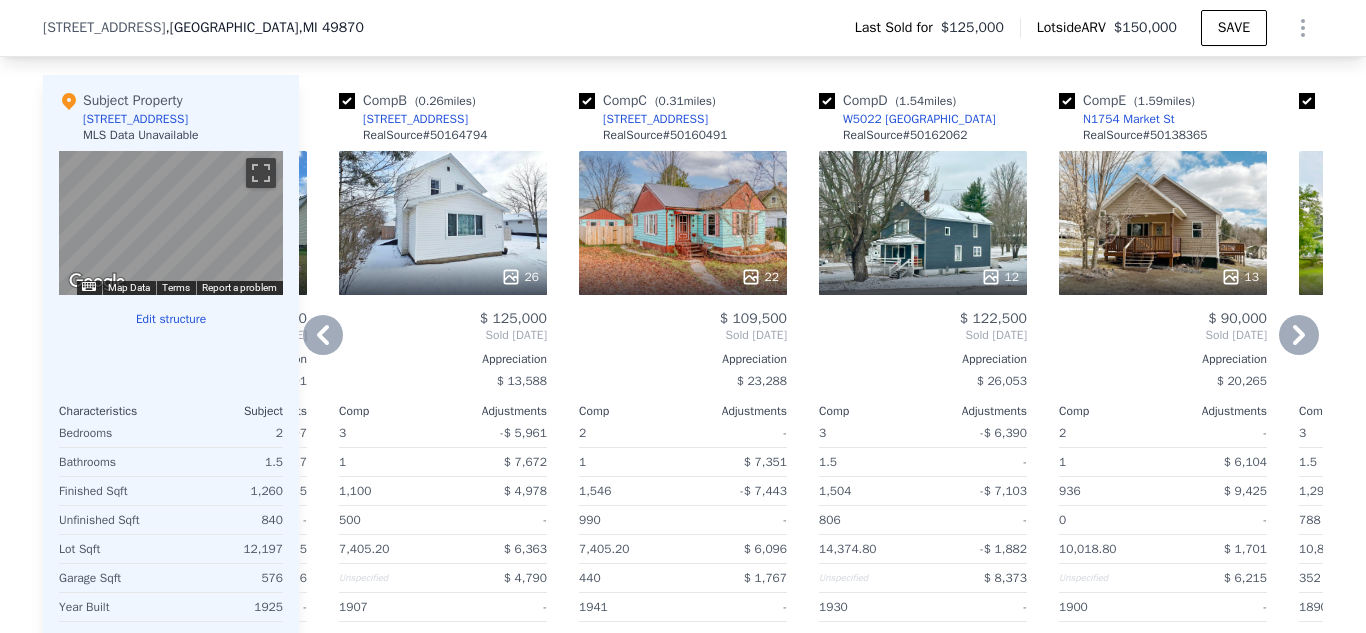 click 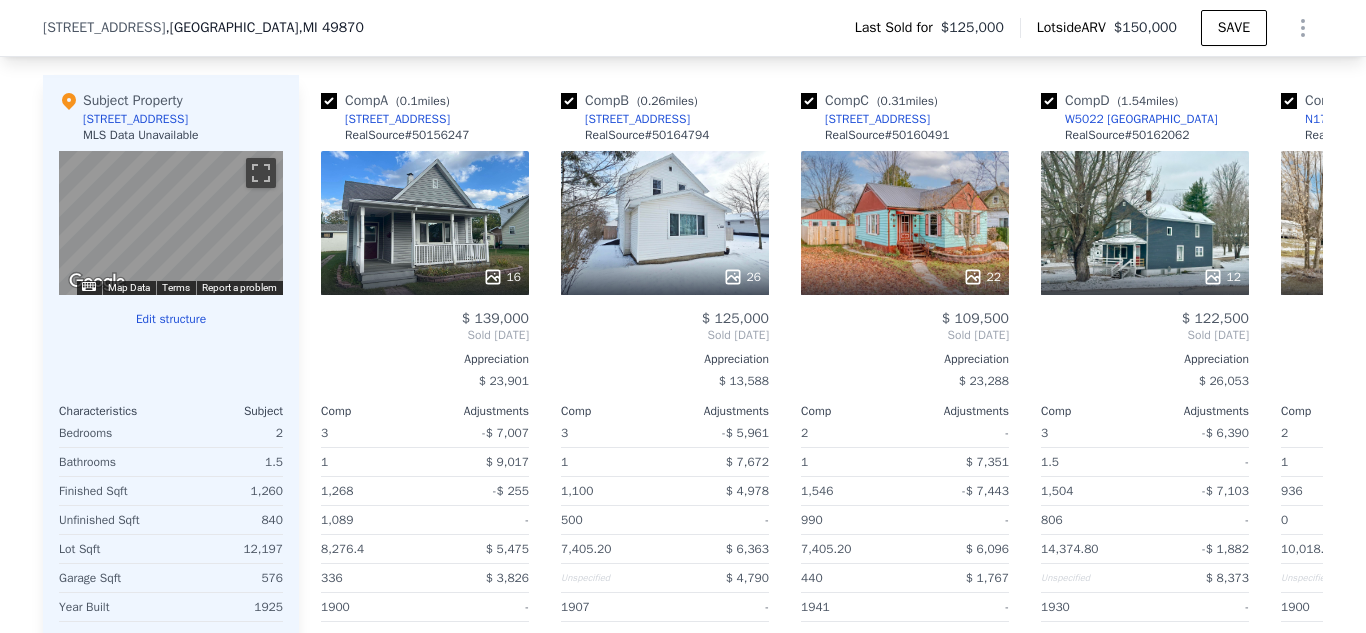 scroll, scrollTop: 0, scrollLeft: 0, axis: both 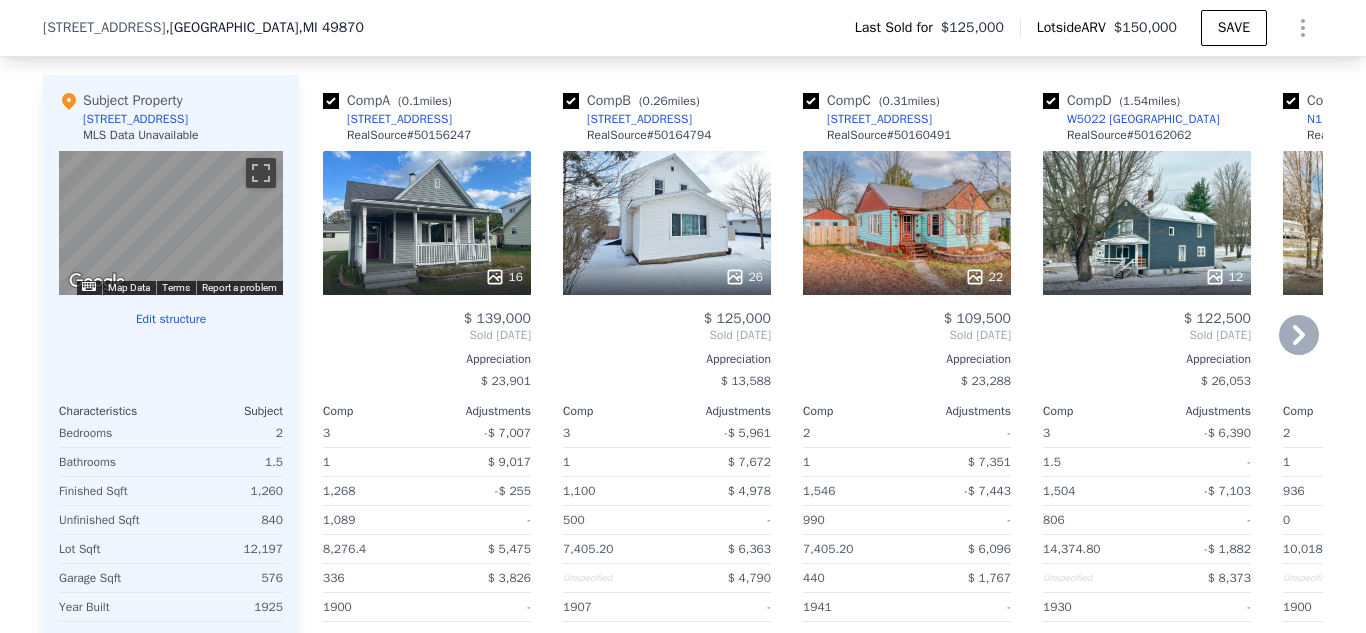 click 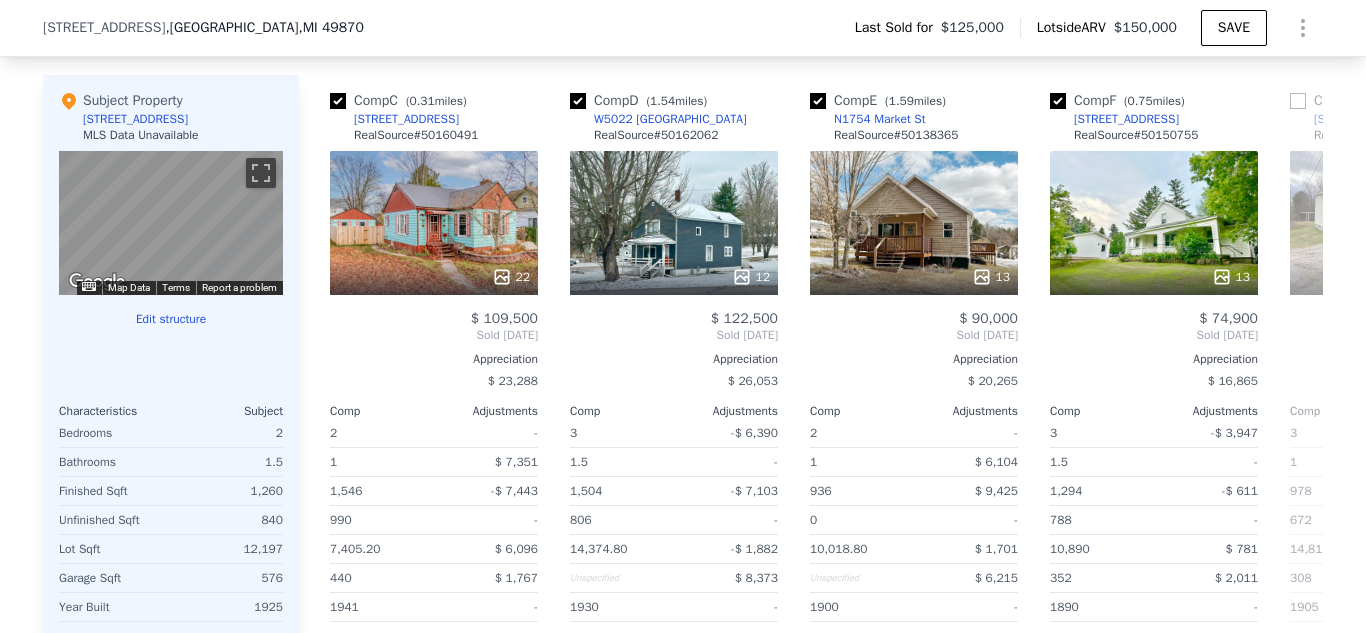 scroll, scrollTop: 0, scrollLeft: 480, axis: horizontal 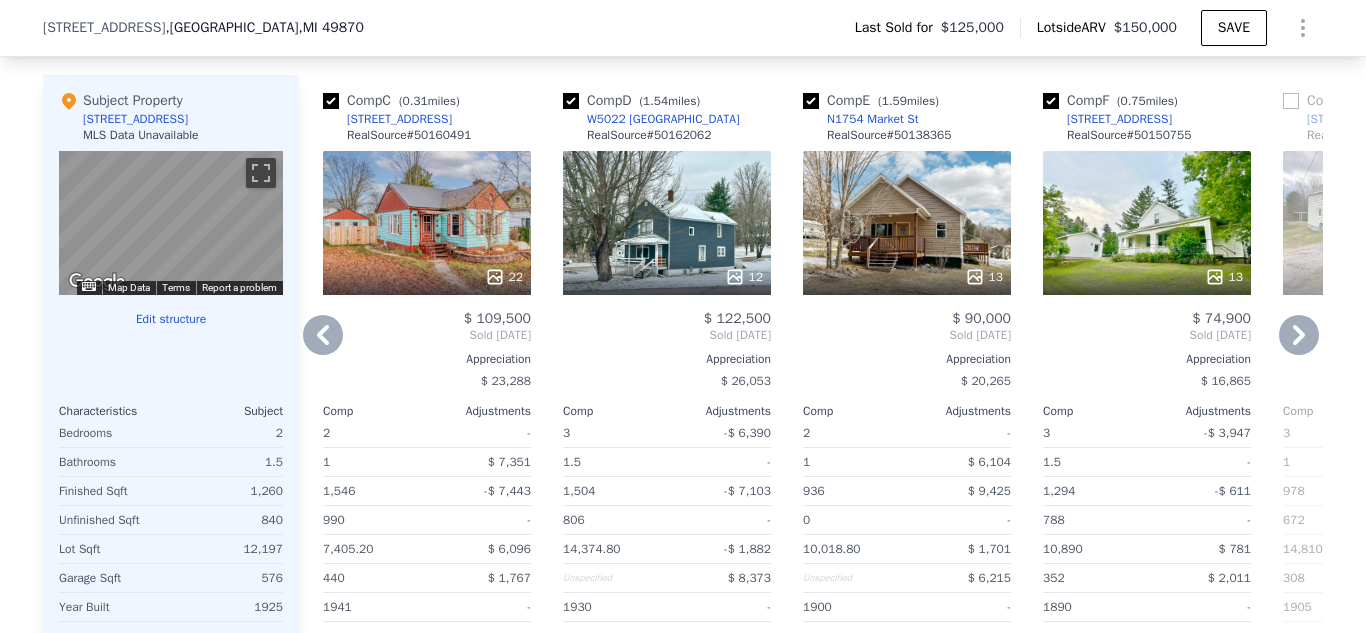 click 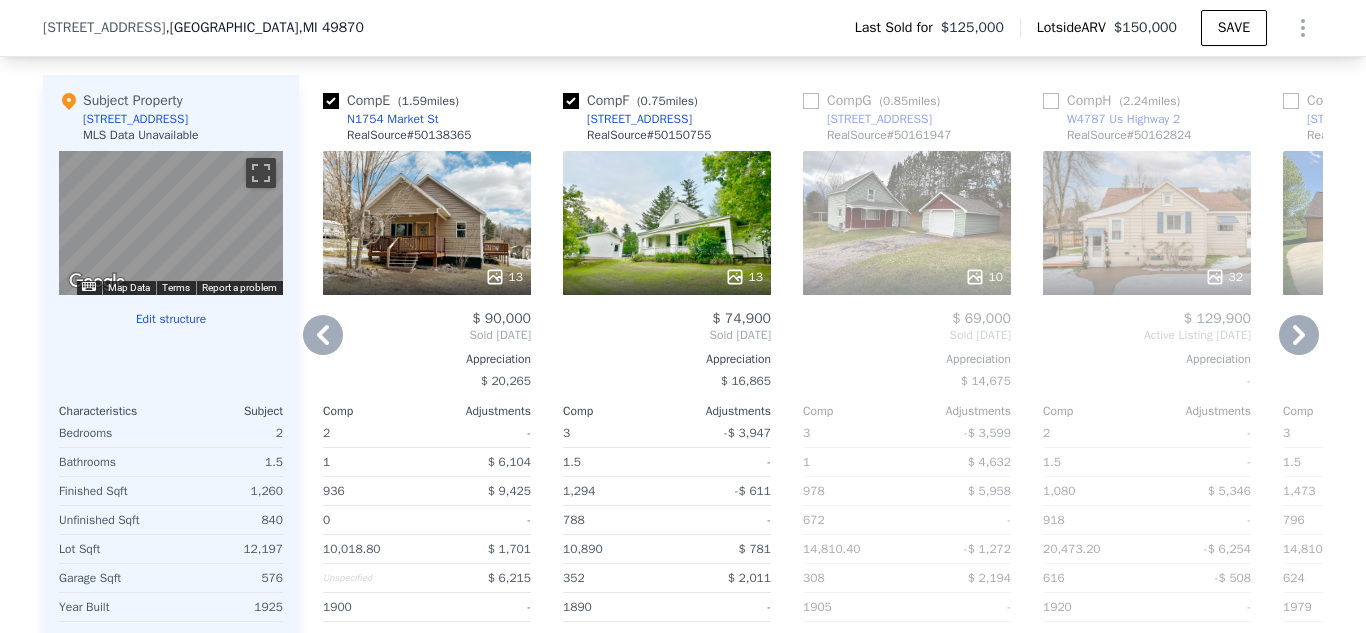 click 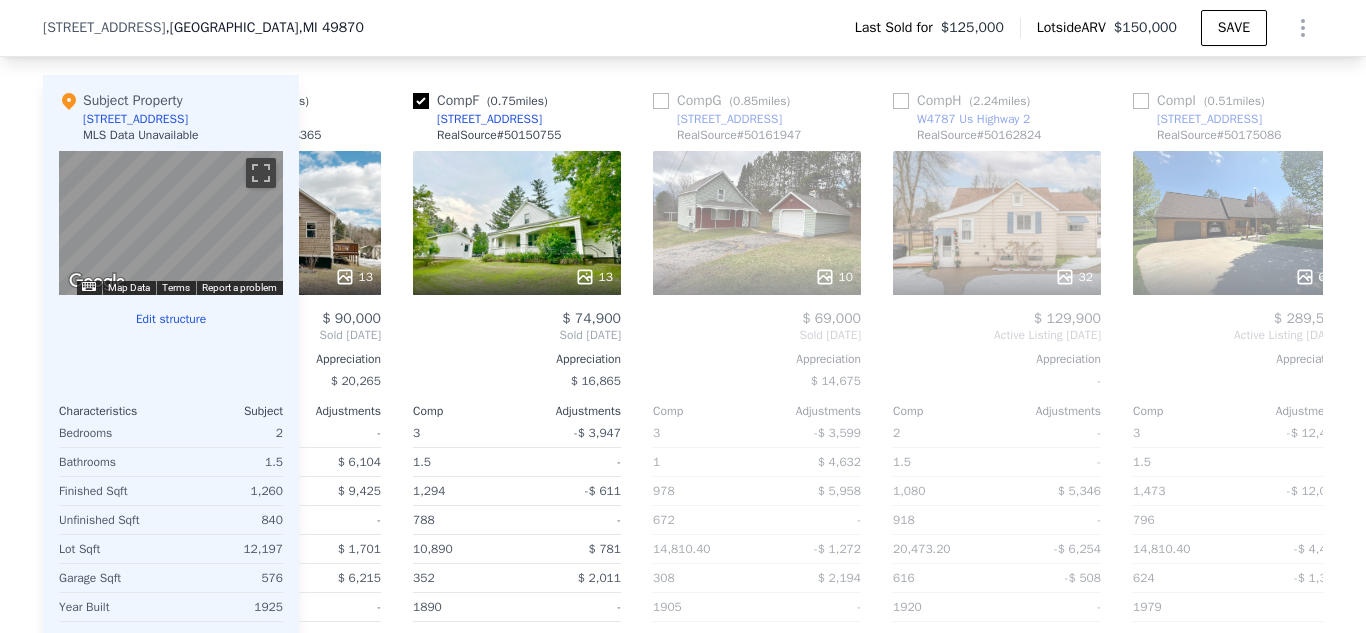 scroll, scrollTop: 0, scrollLeft: 1184, axis: horizontal 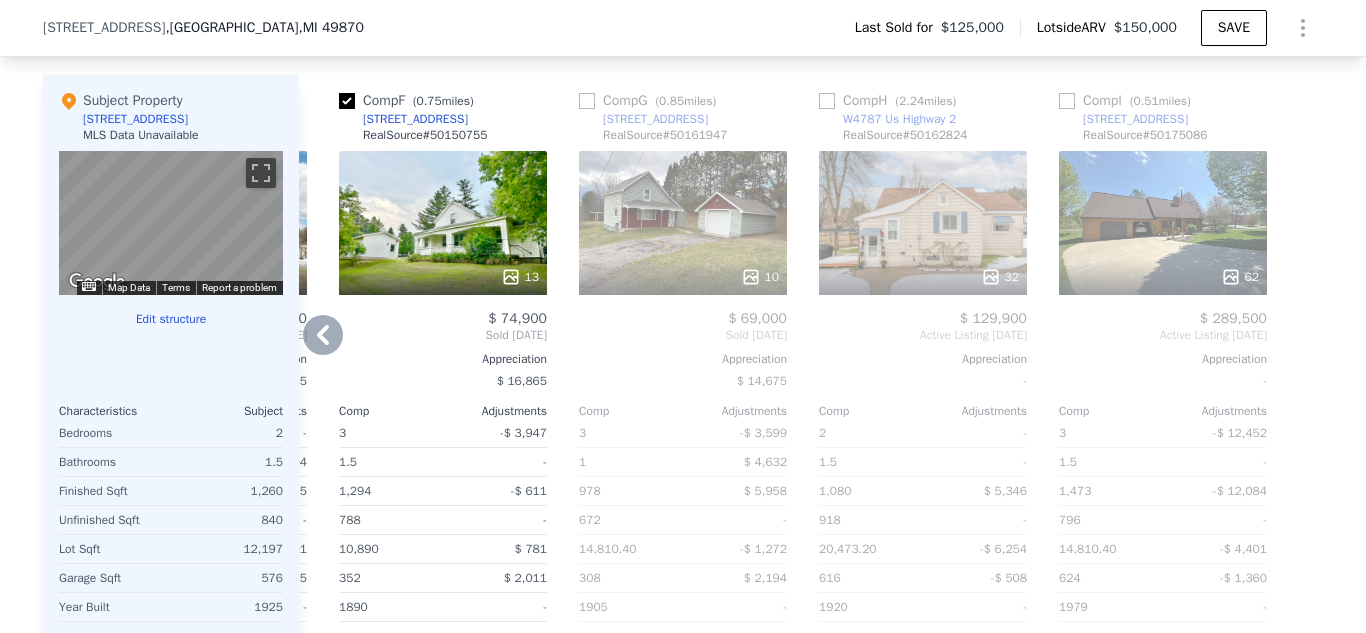 click 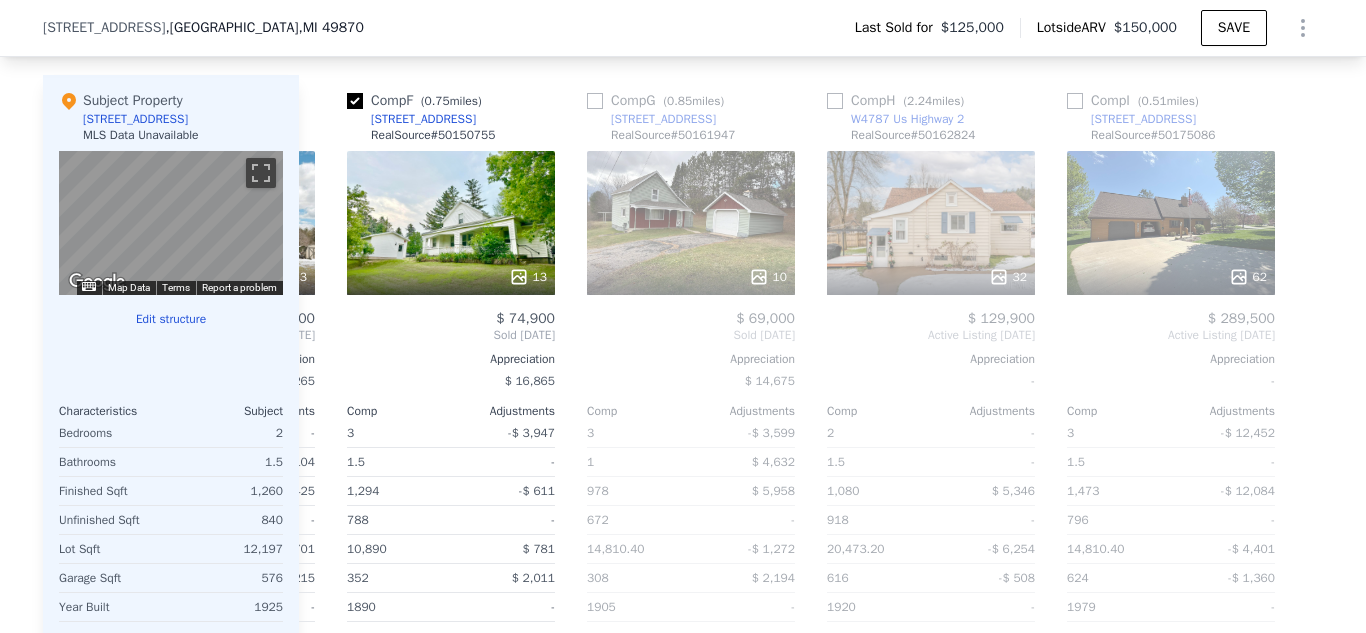 click on "Sold   [DATE]" at bounding box center [211, 335] 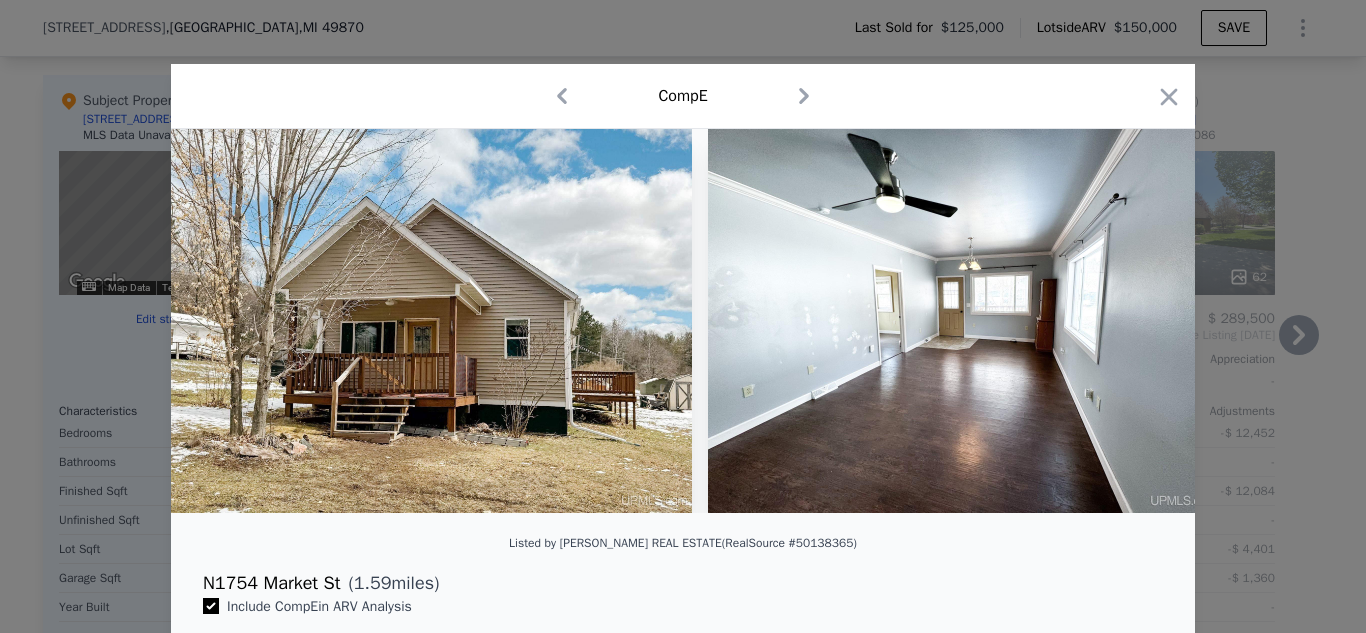 scroll, scrollTop: 0, scrollLeft: 704, axis: horizontal 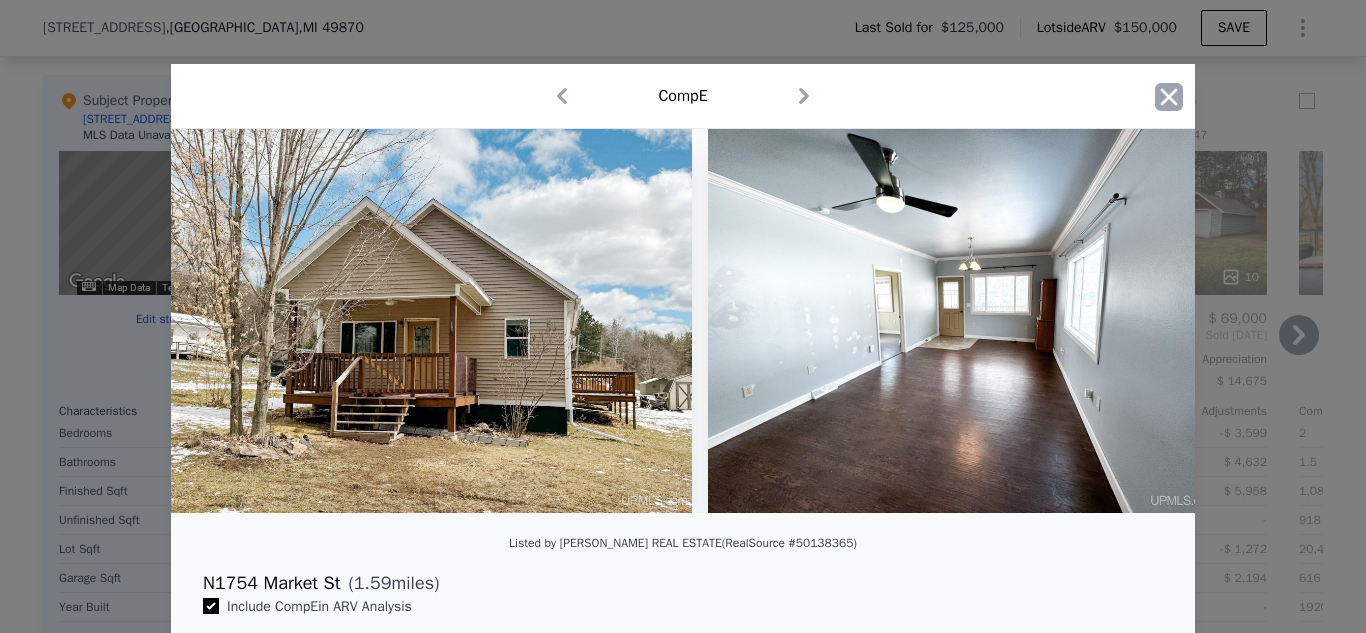 click 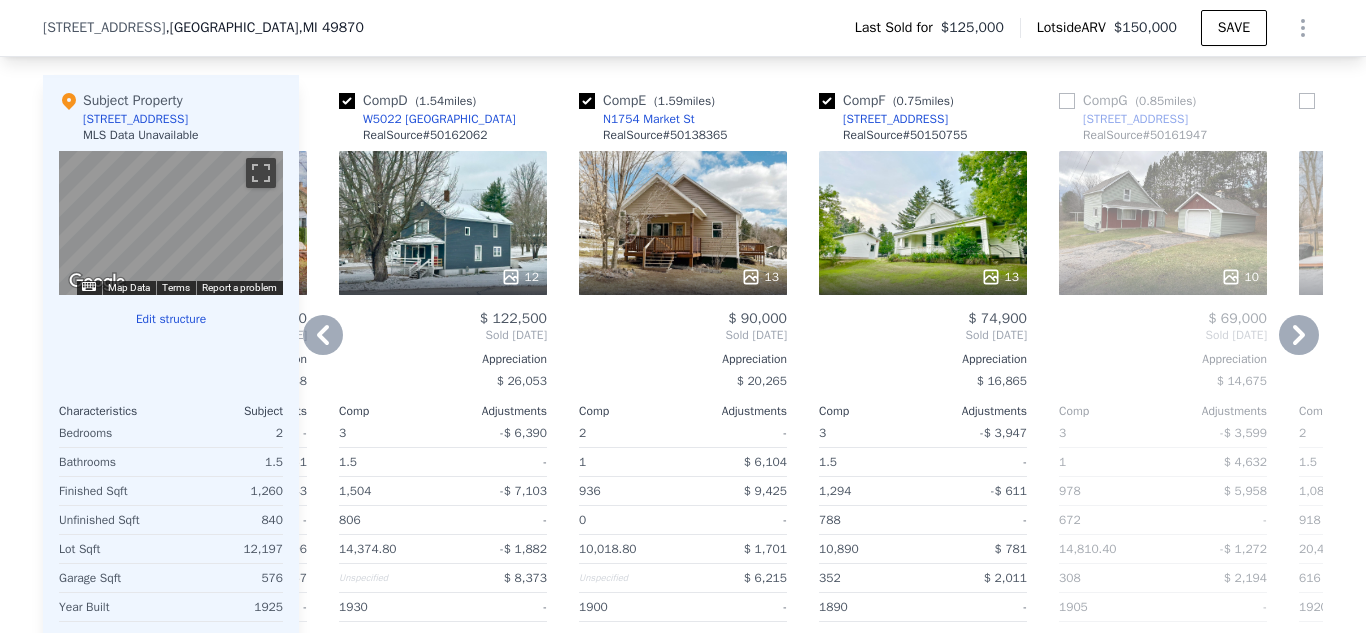 click 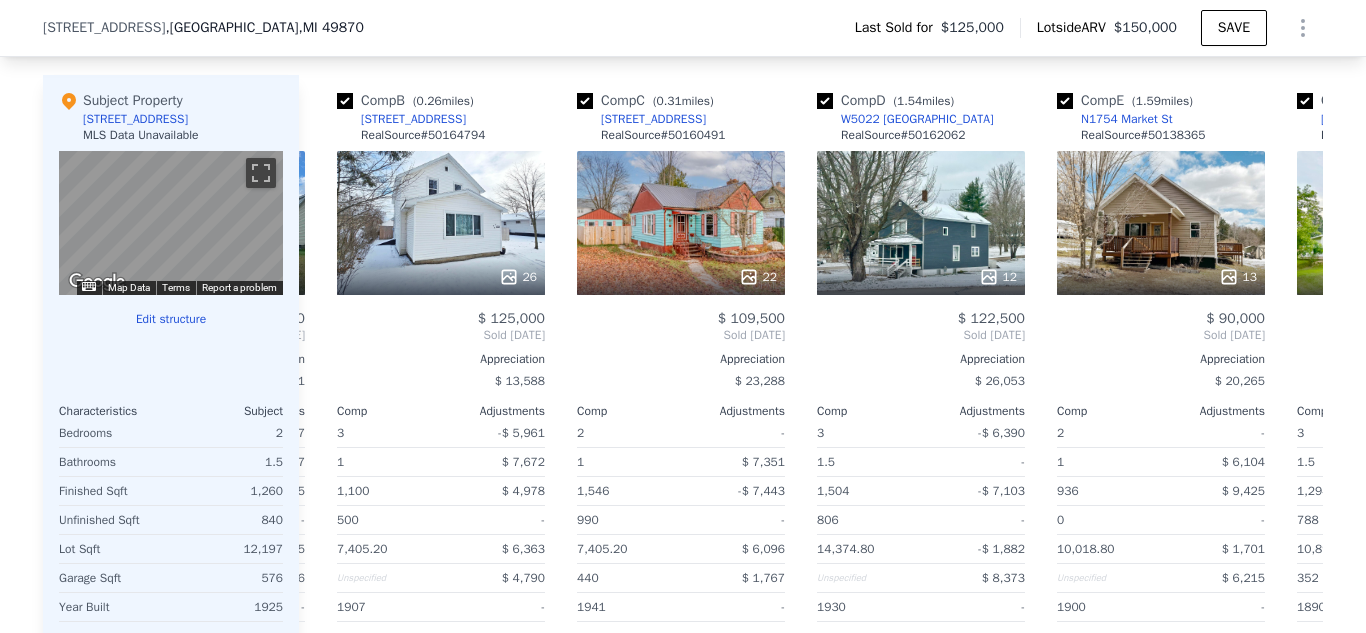 scroll, scrollTop: 0, scrollLeft: 224, axis: horizontal 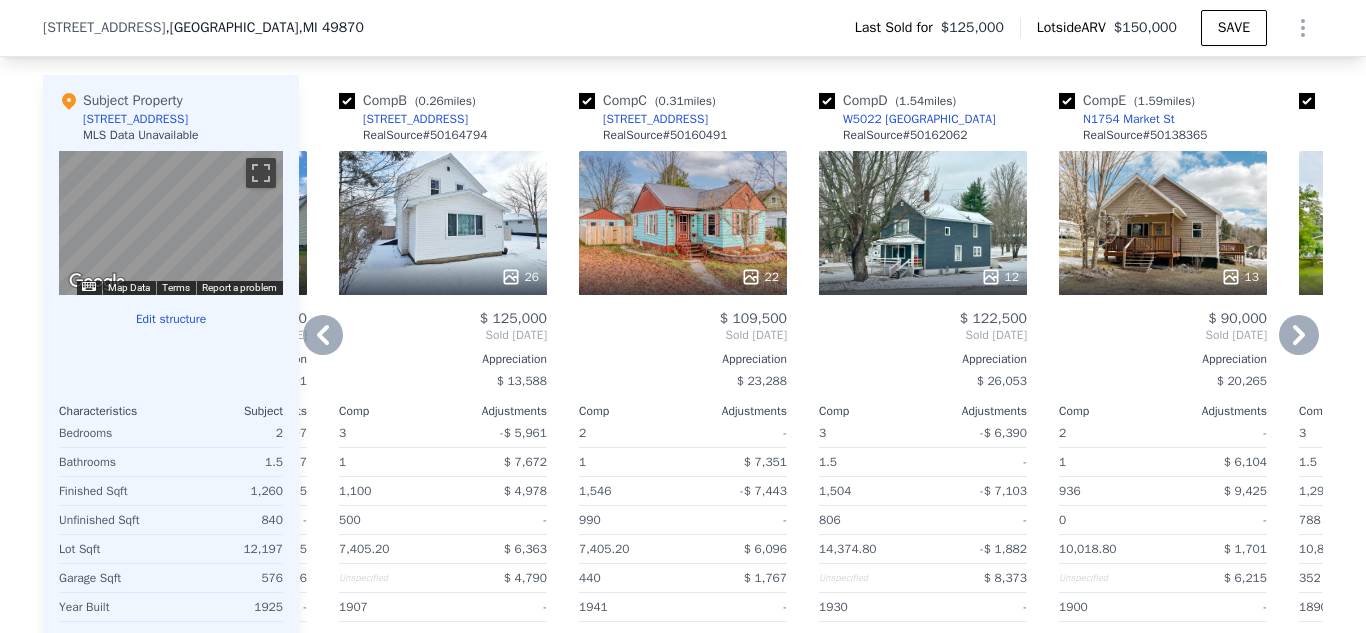 click 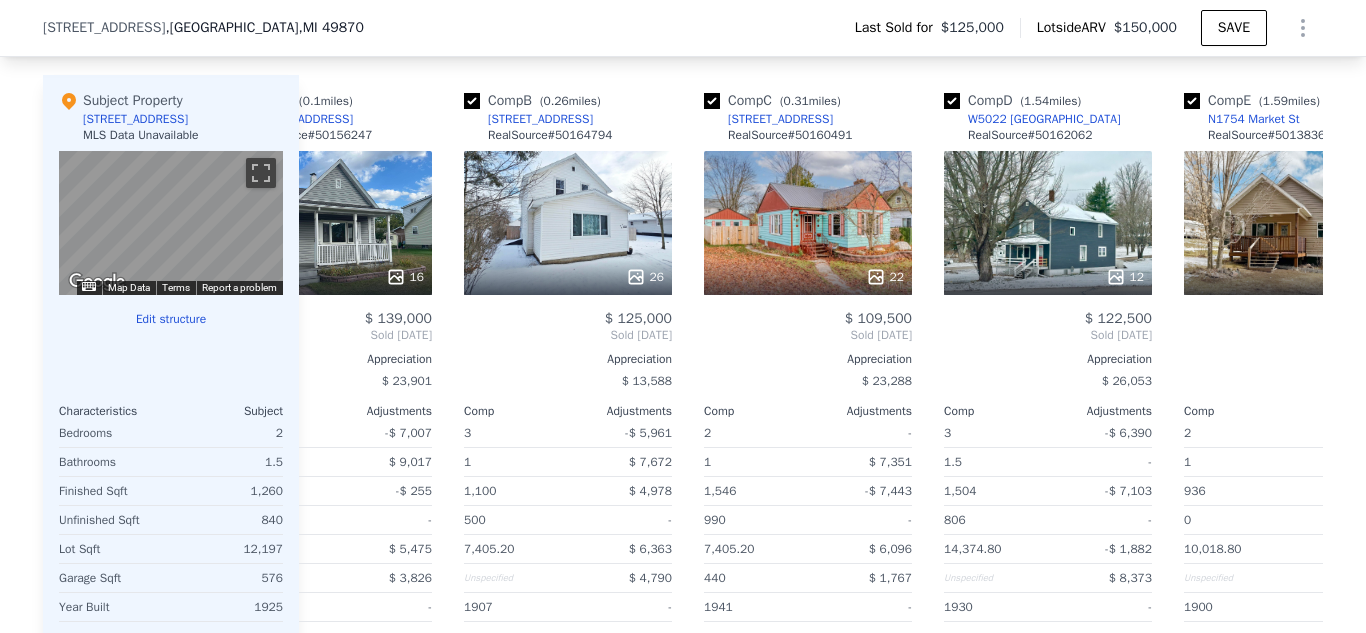 scroll, scrollTop: 0, scrollLeft: 0, axis: both 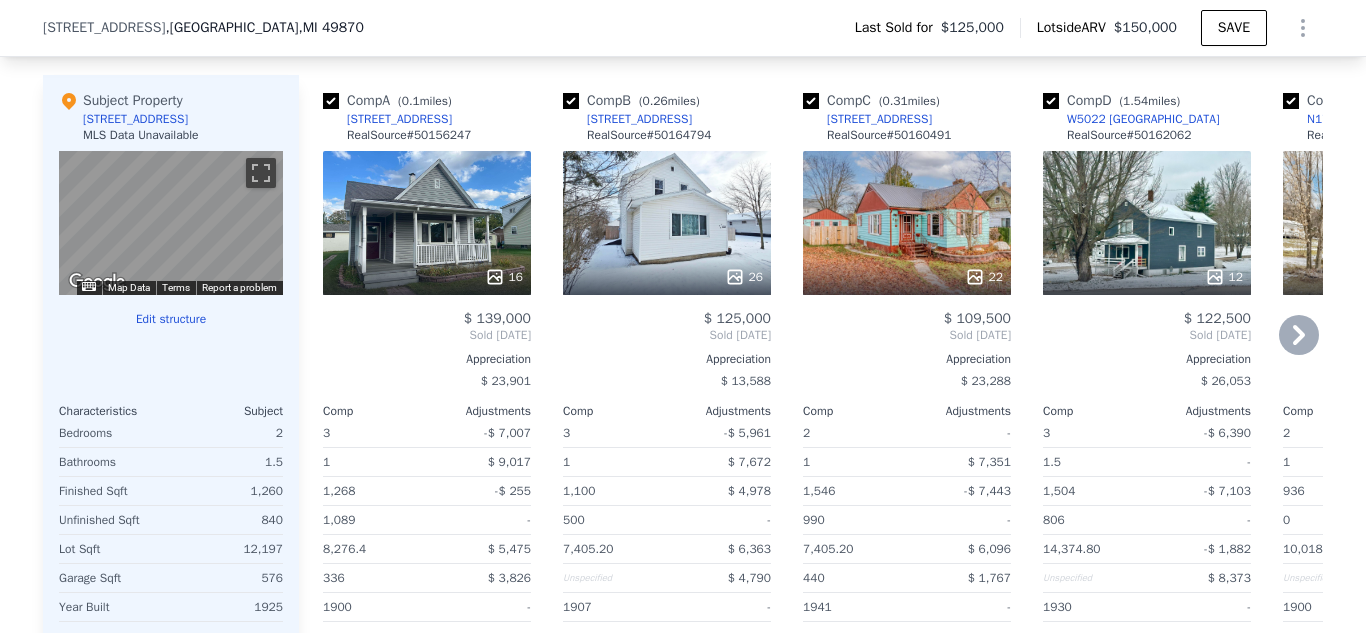 click on "16" at bounding box center (427, 223) 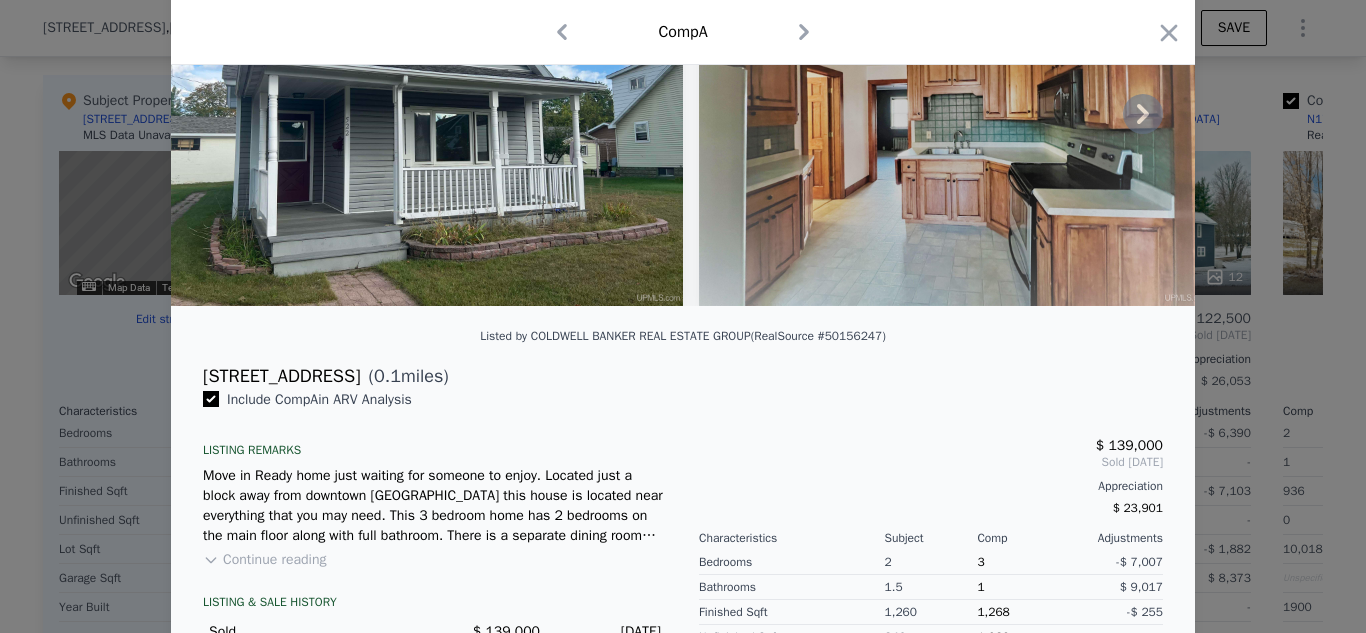 scroll, scrollTop: 213, scrollLeft: 0, axis: vertical 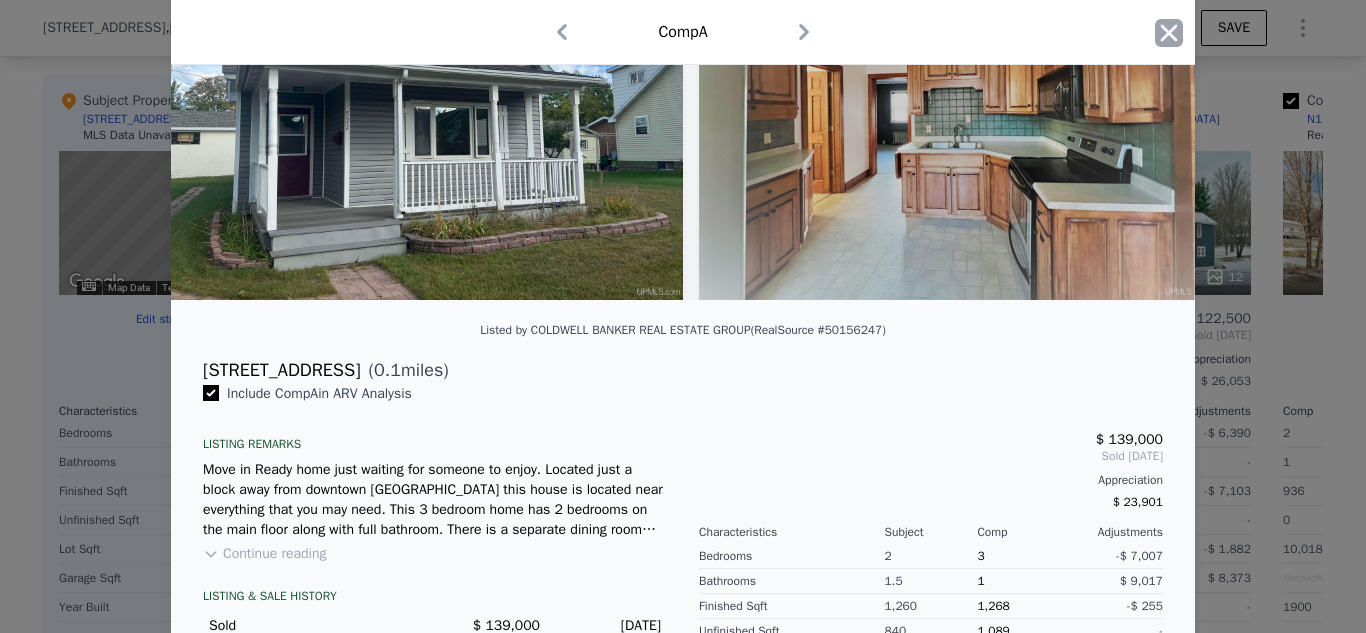 click 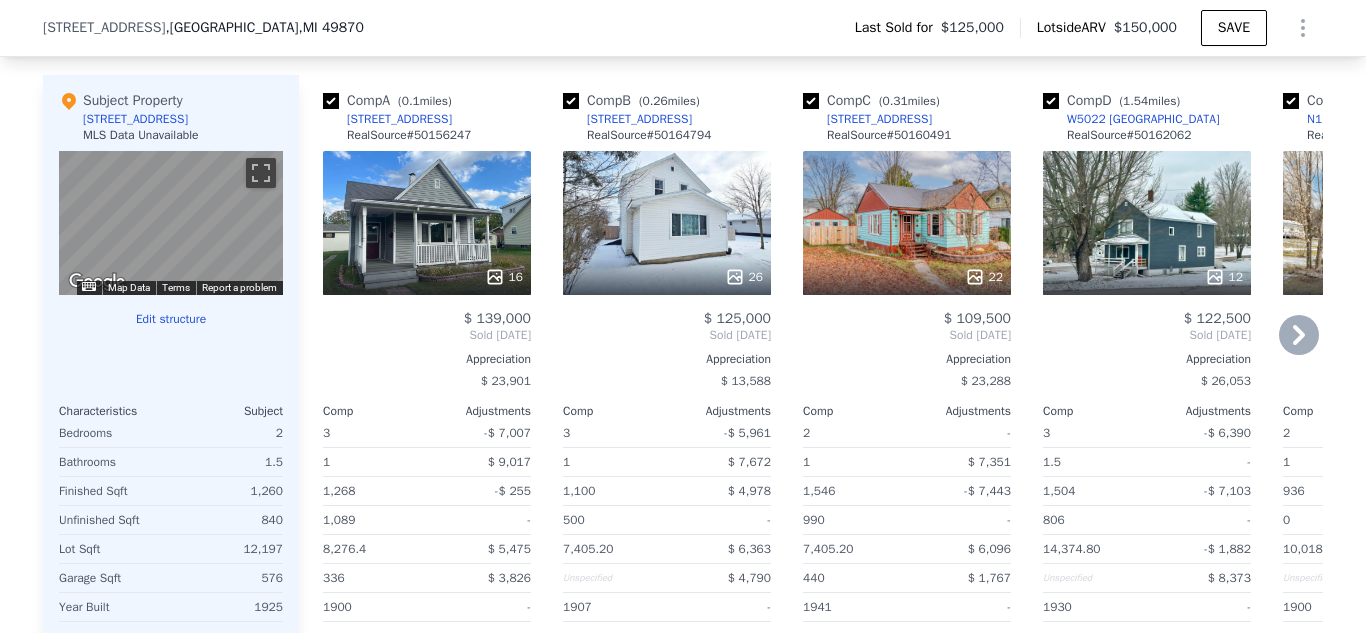 click 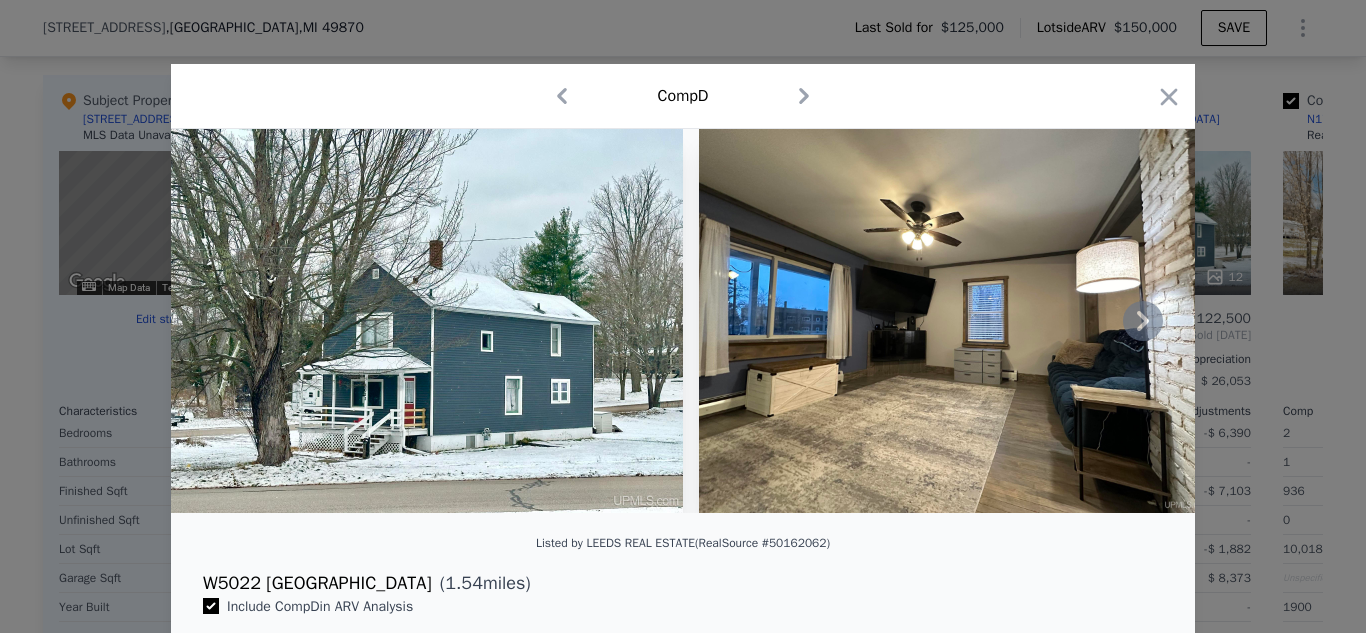 click 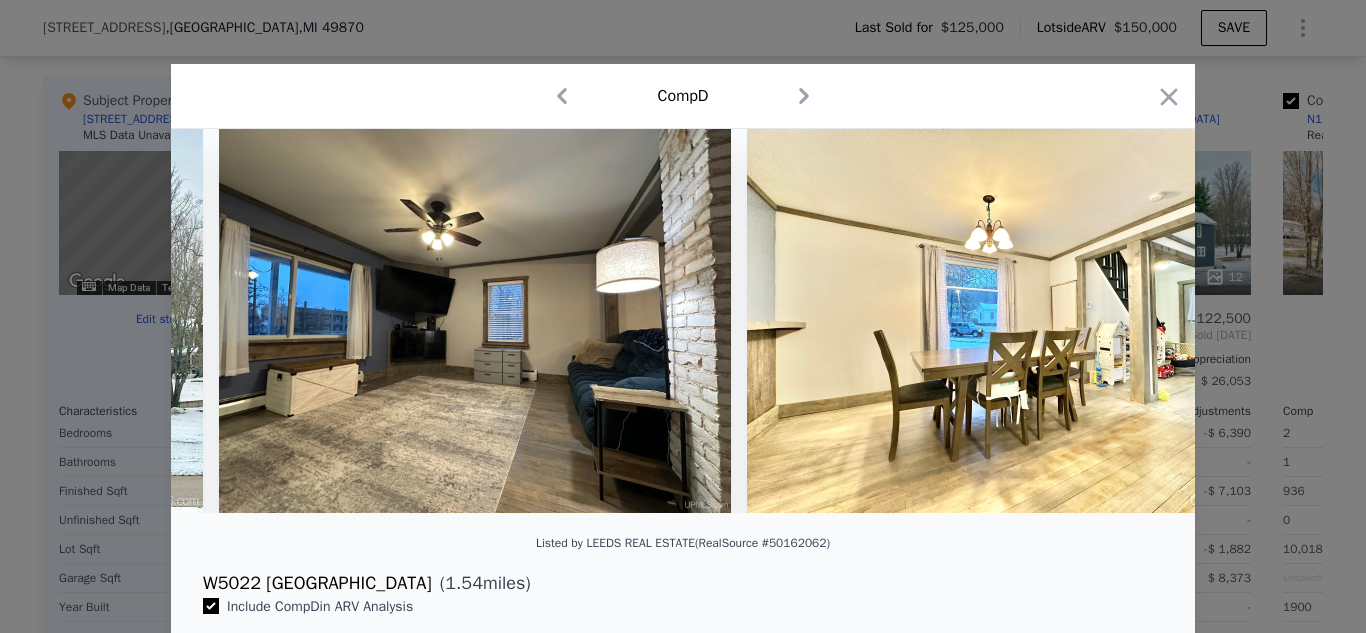 click at bounding box center [683, 321] 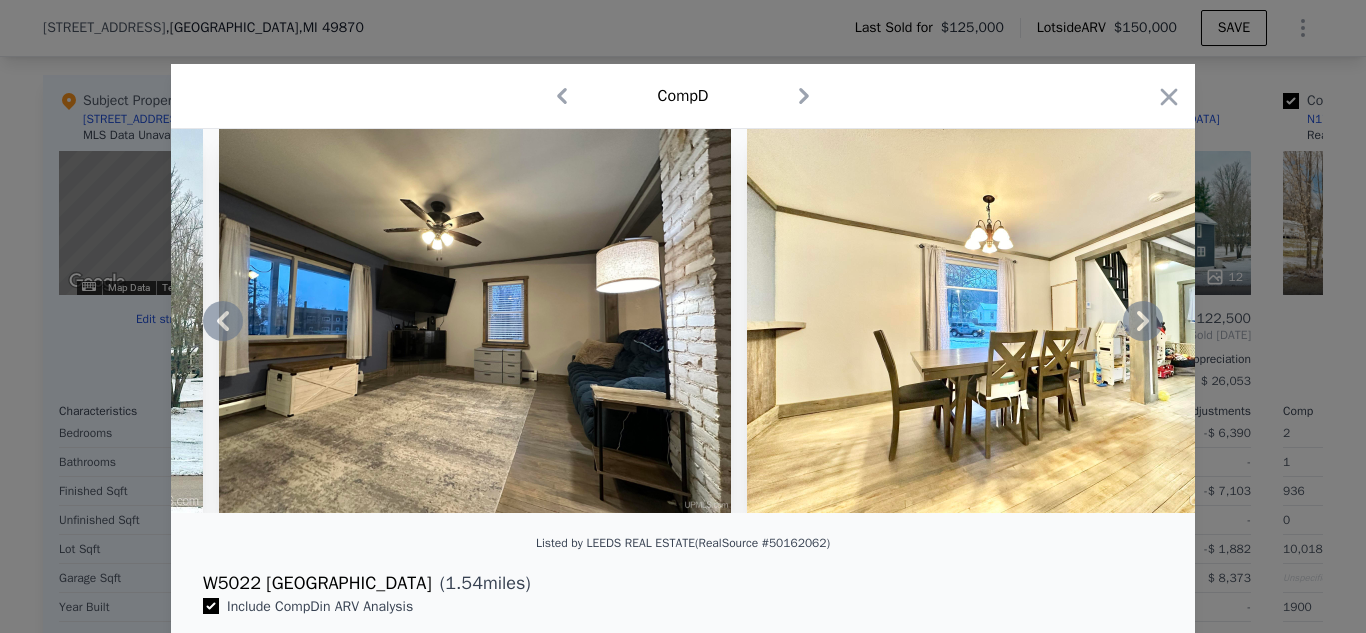 click 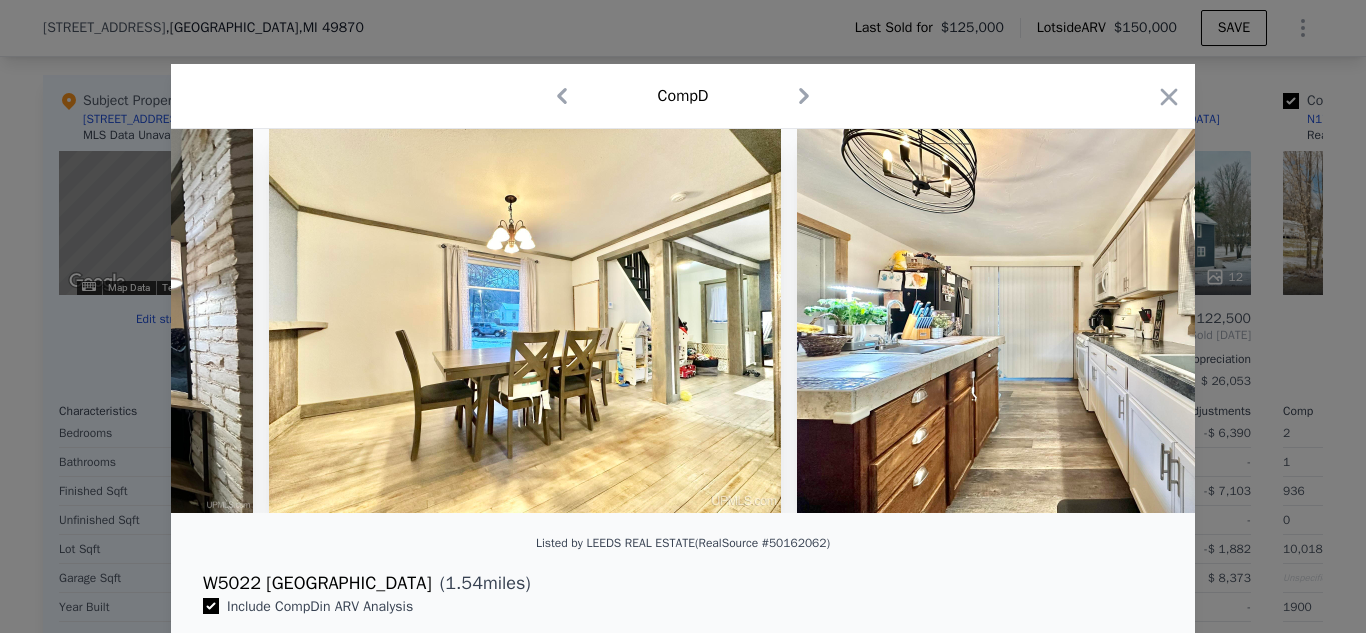 scroll, scrollTop: 0, scrollLeft: 960, axis: horizontal 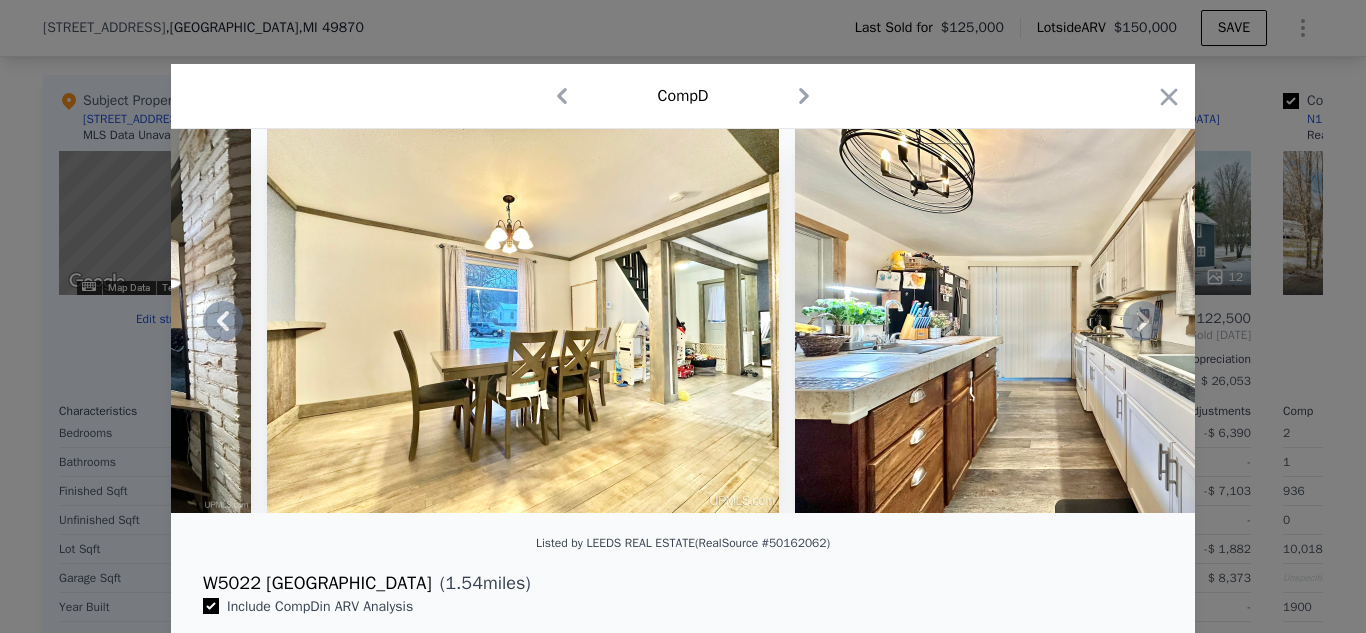 click 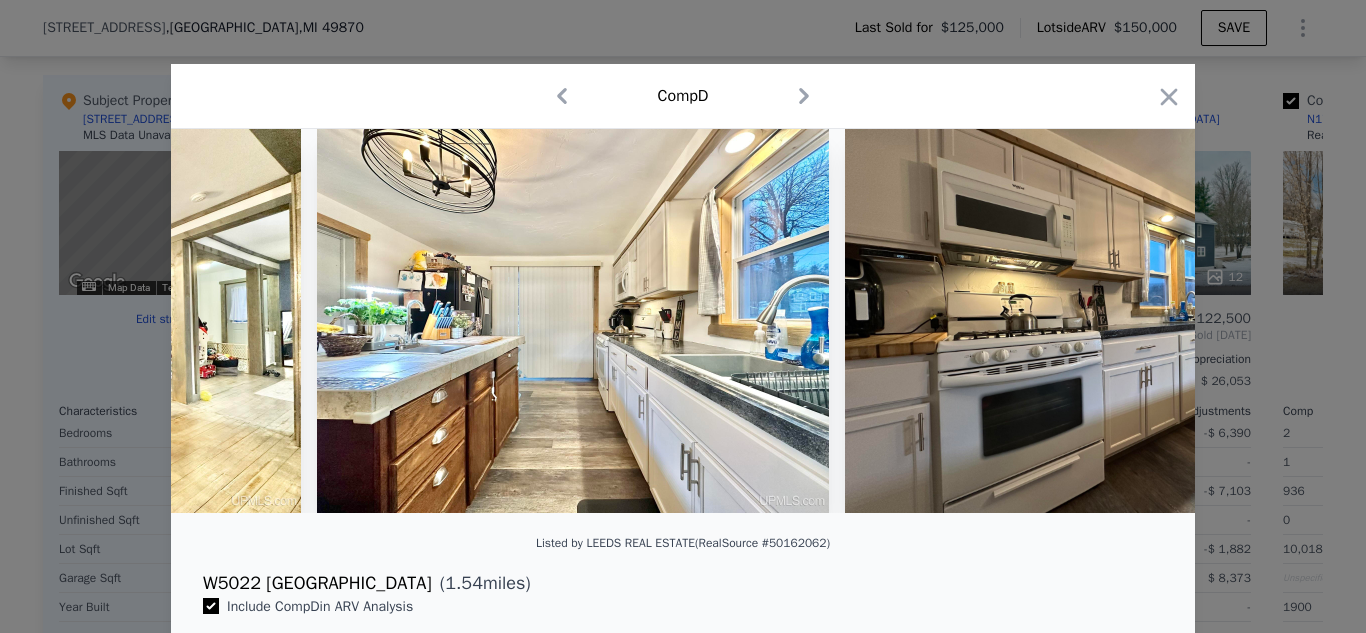 scroll, scrollTop: 0, scrollLeft: 1440, axis: horizontal 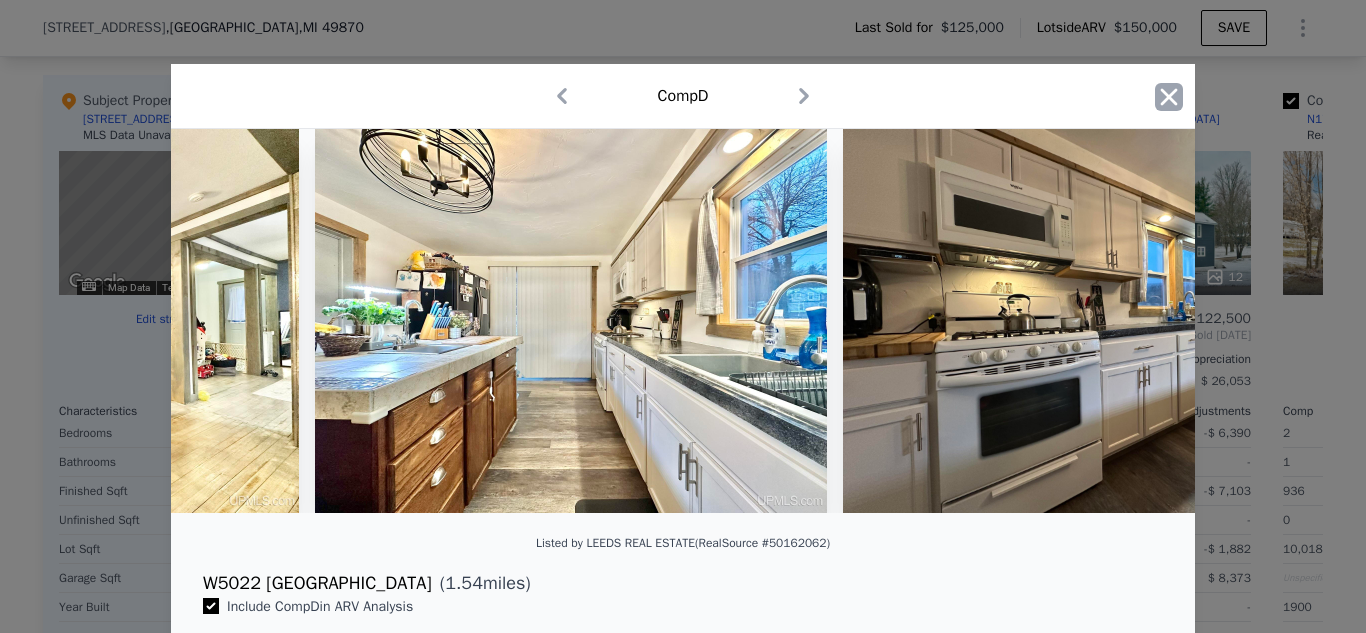 click 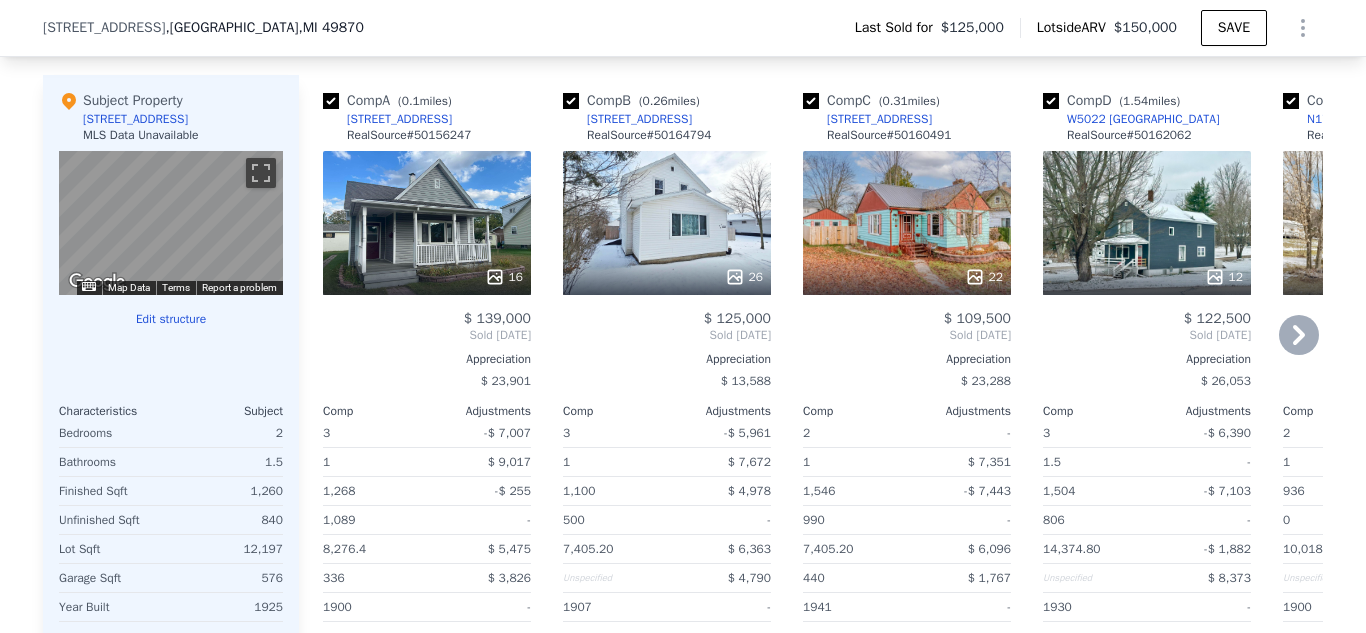click 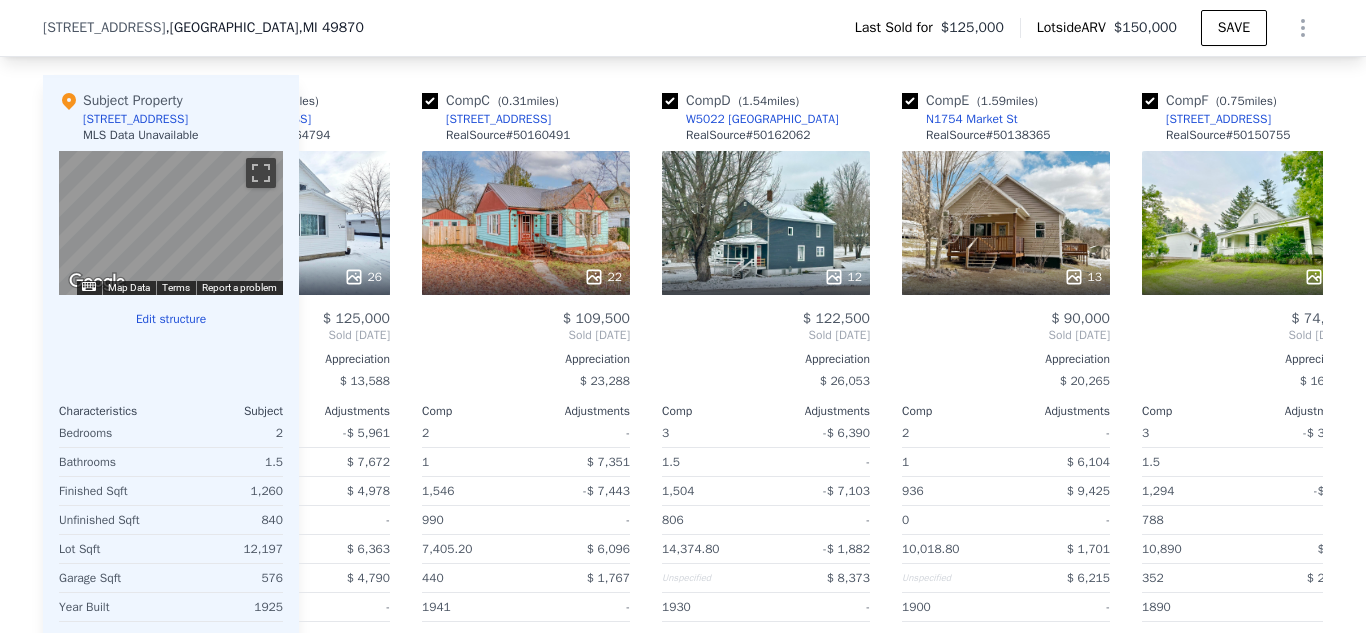 scroll, scrollTop: 0, scrollLeft: 480, axis: horizontal 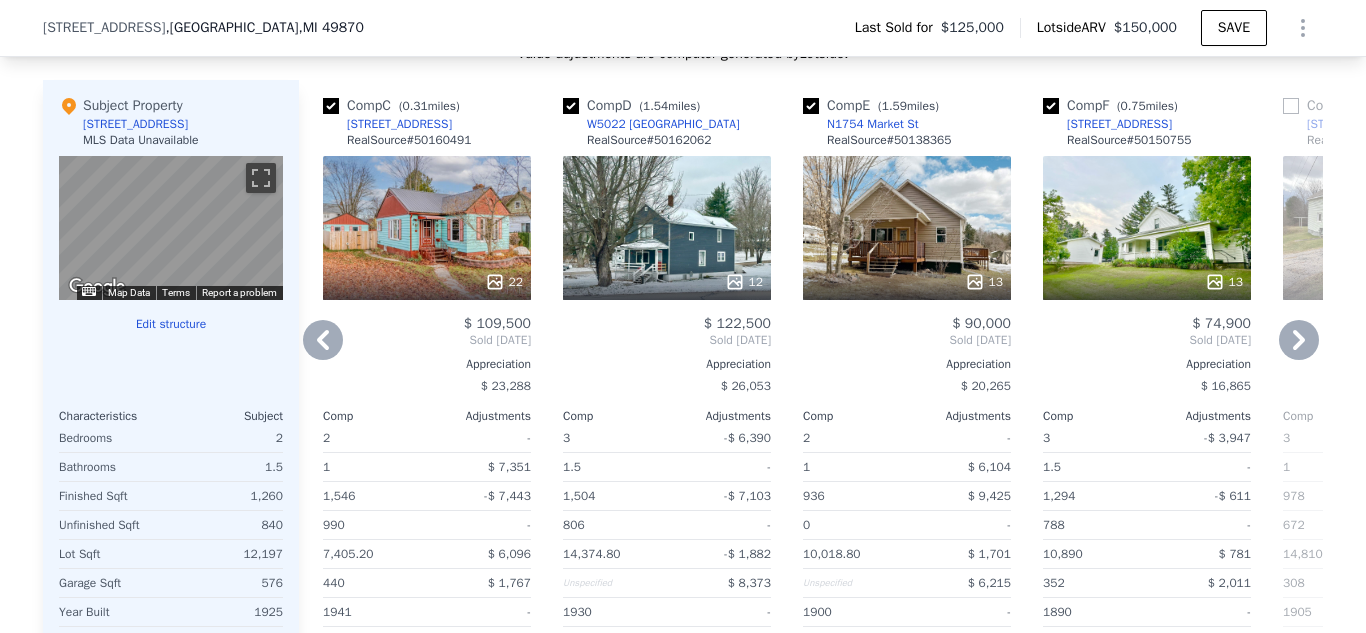 click 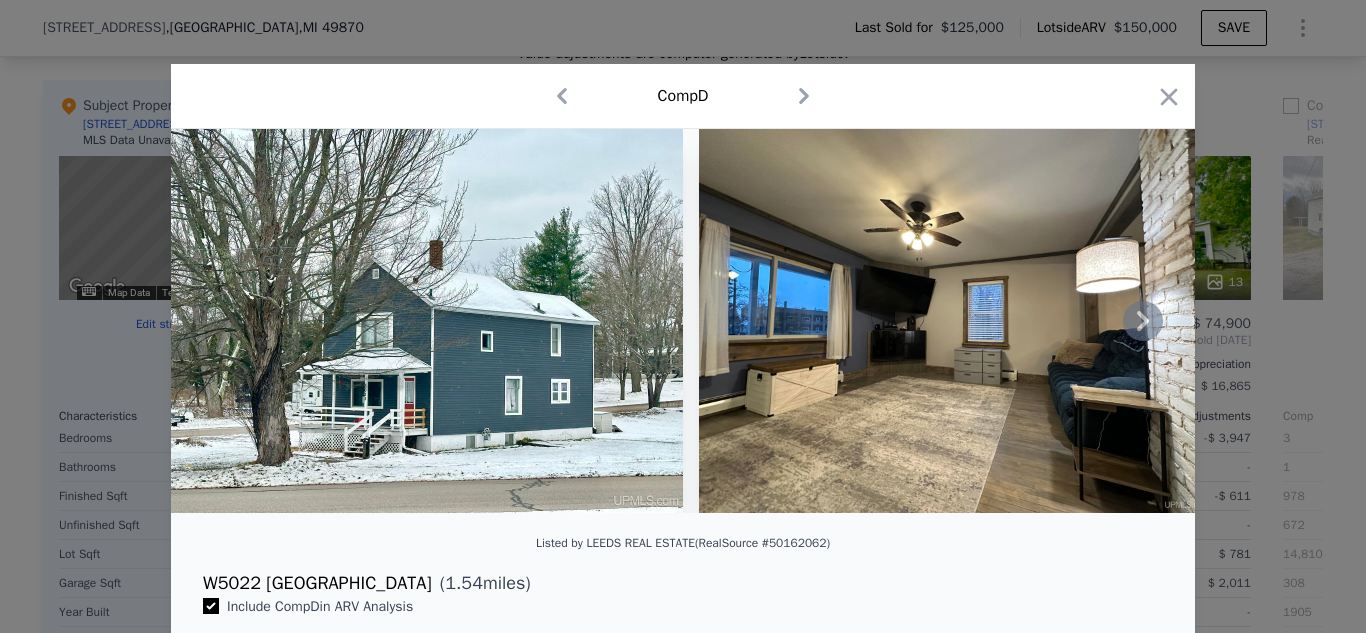click 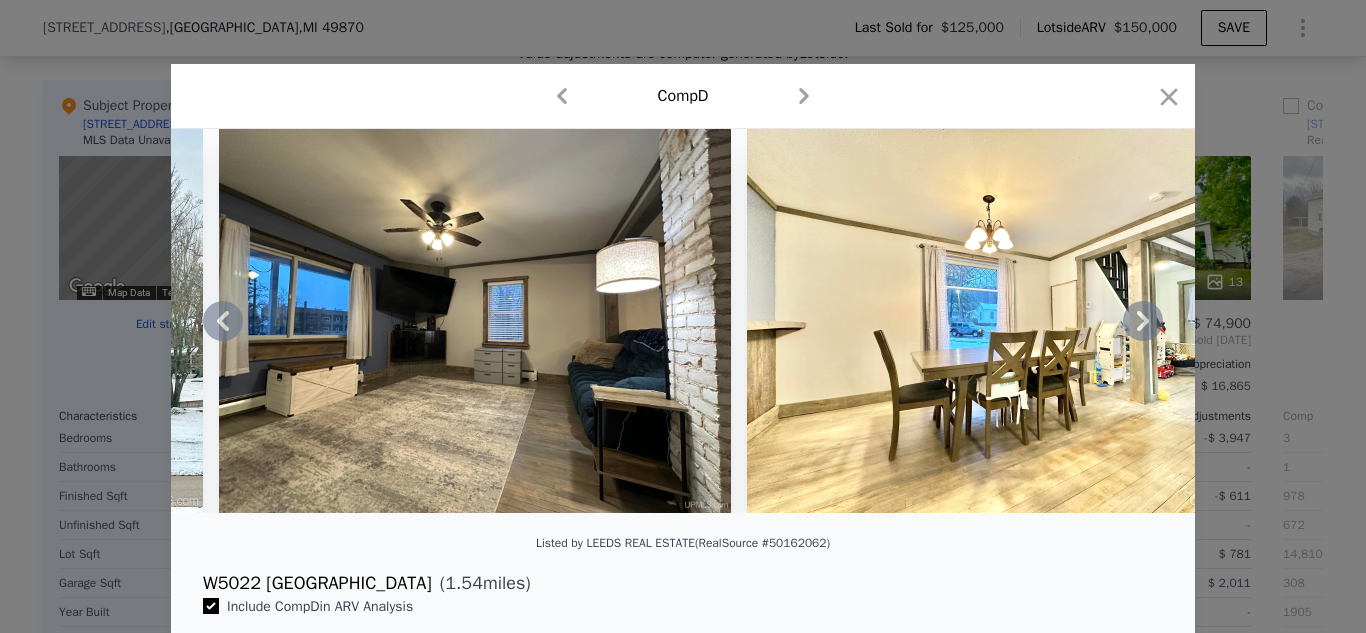 click 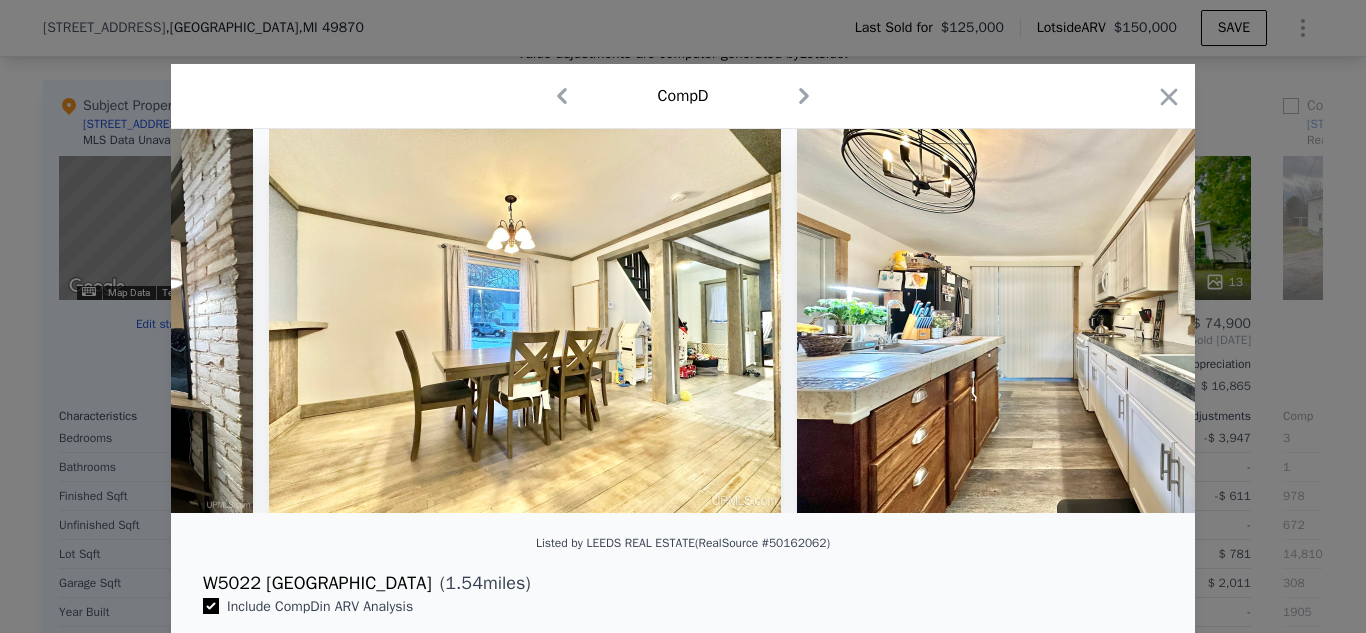 scroll, scrollTop: 0, scrollLeft: 960, axis: horizontal 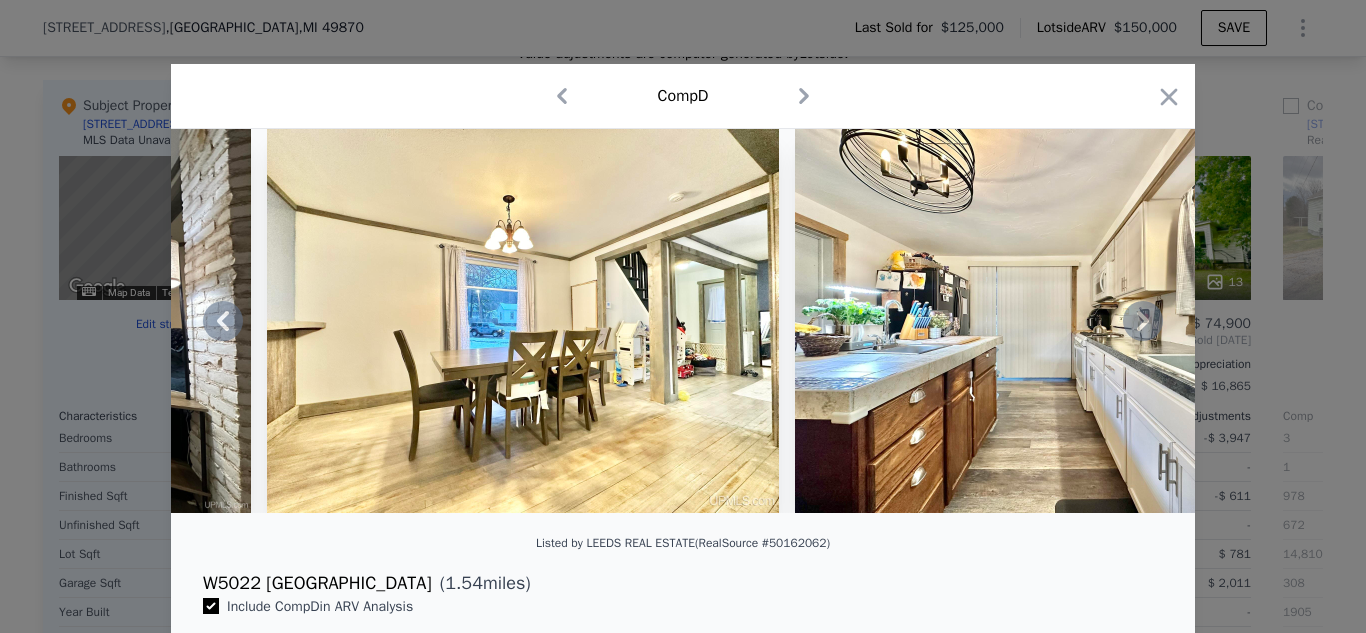 click 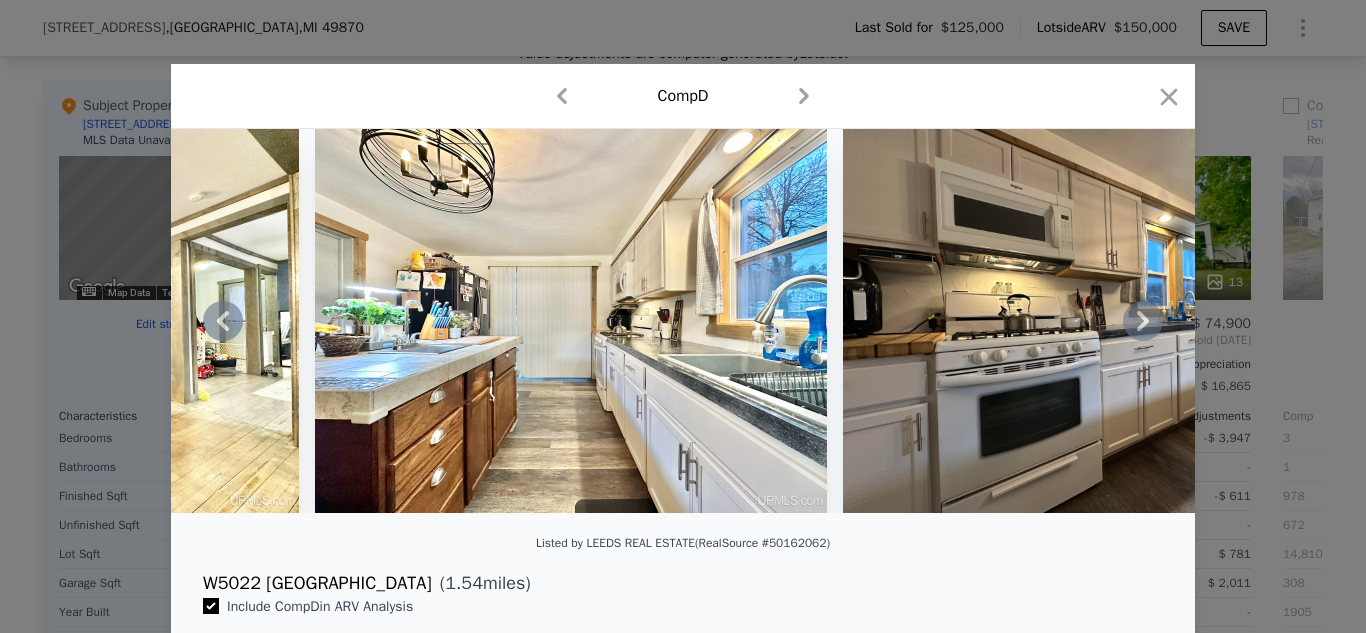click 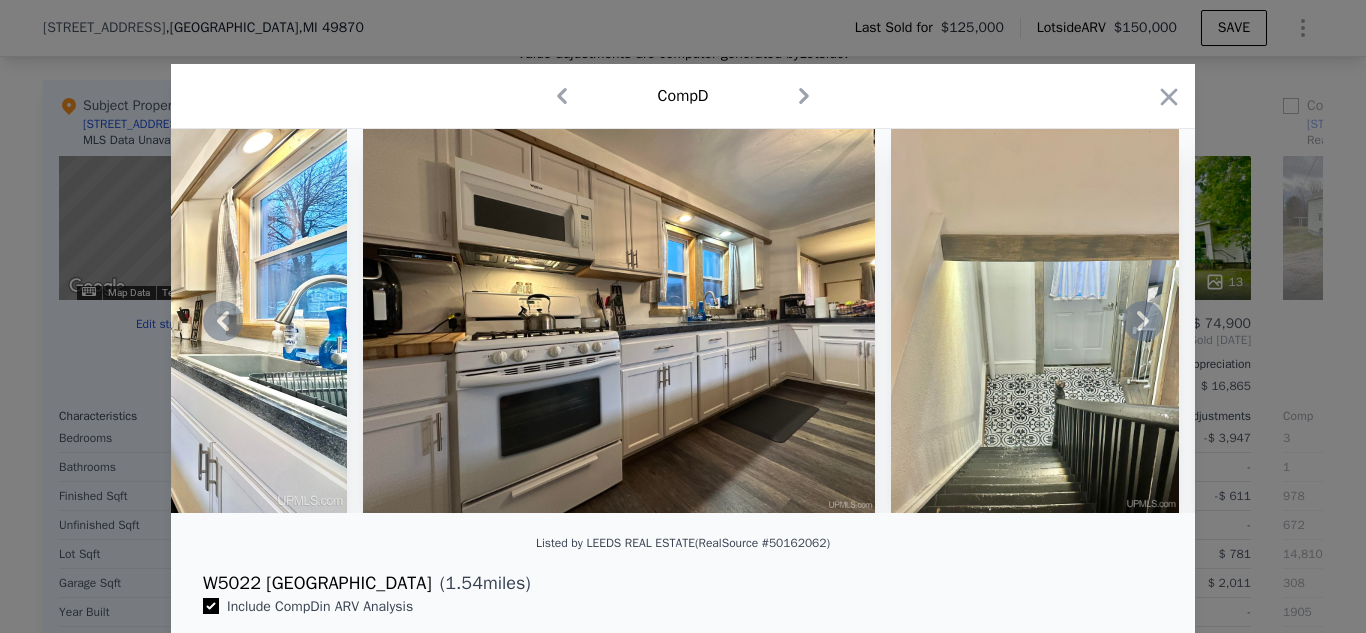 click 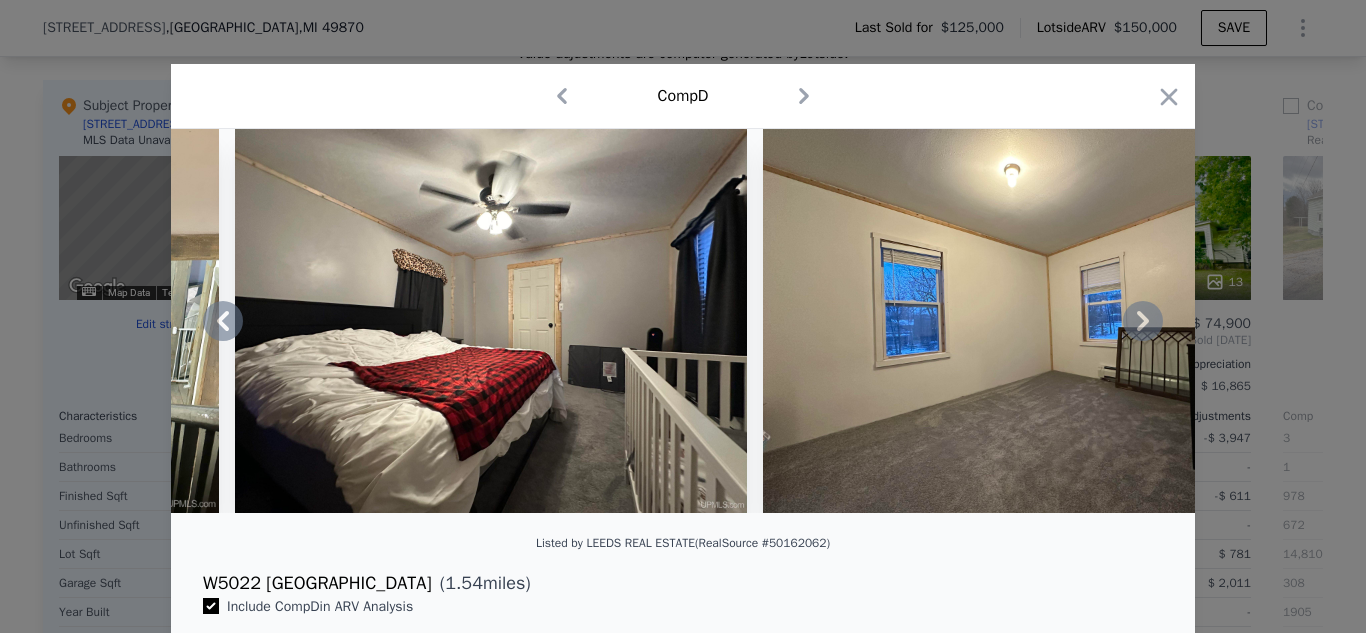 click 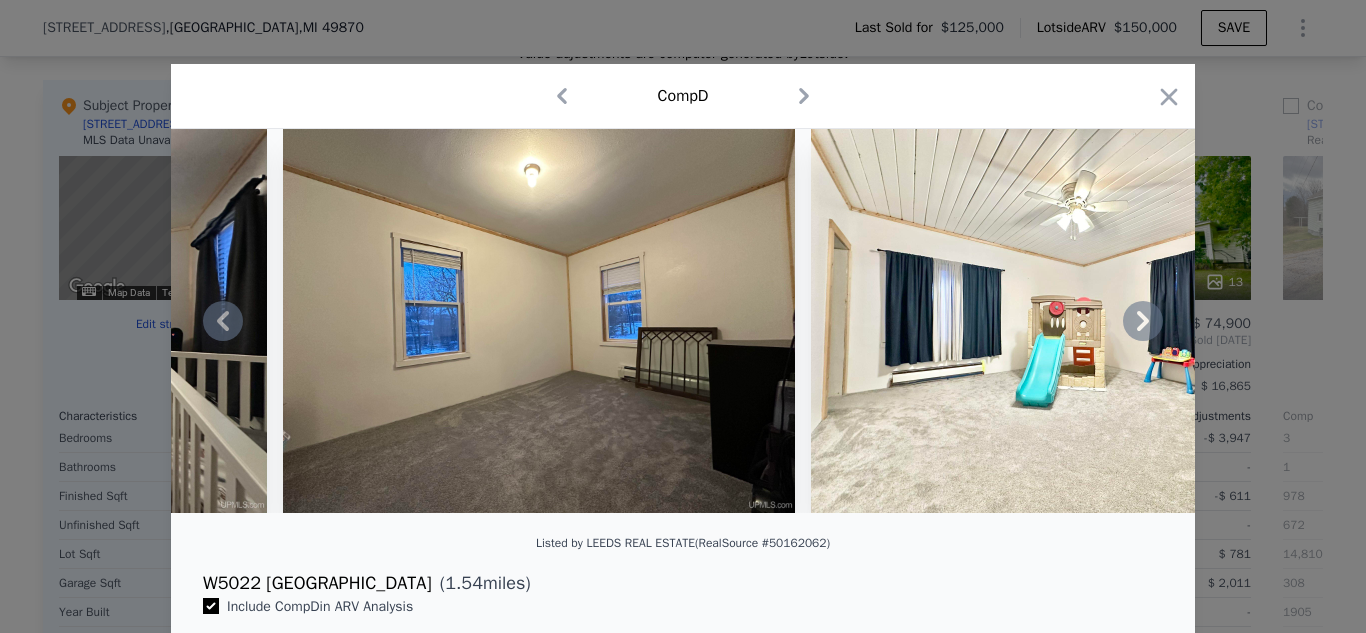 click 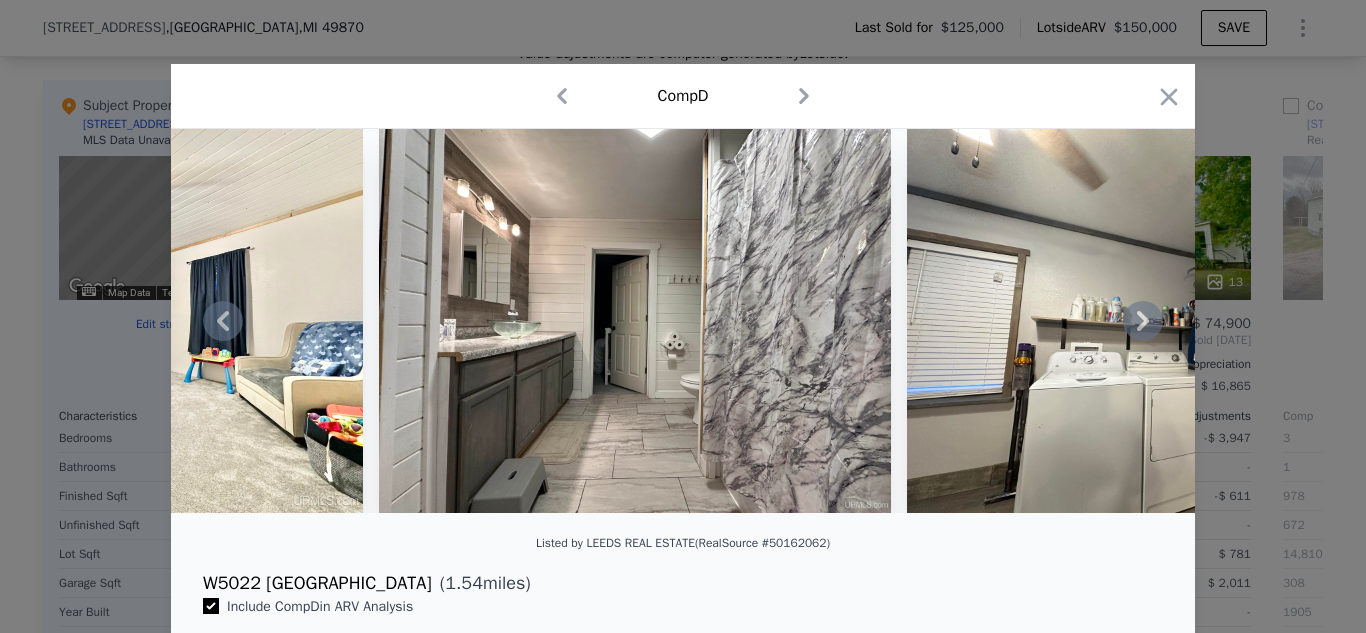 click 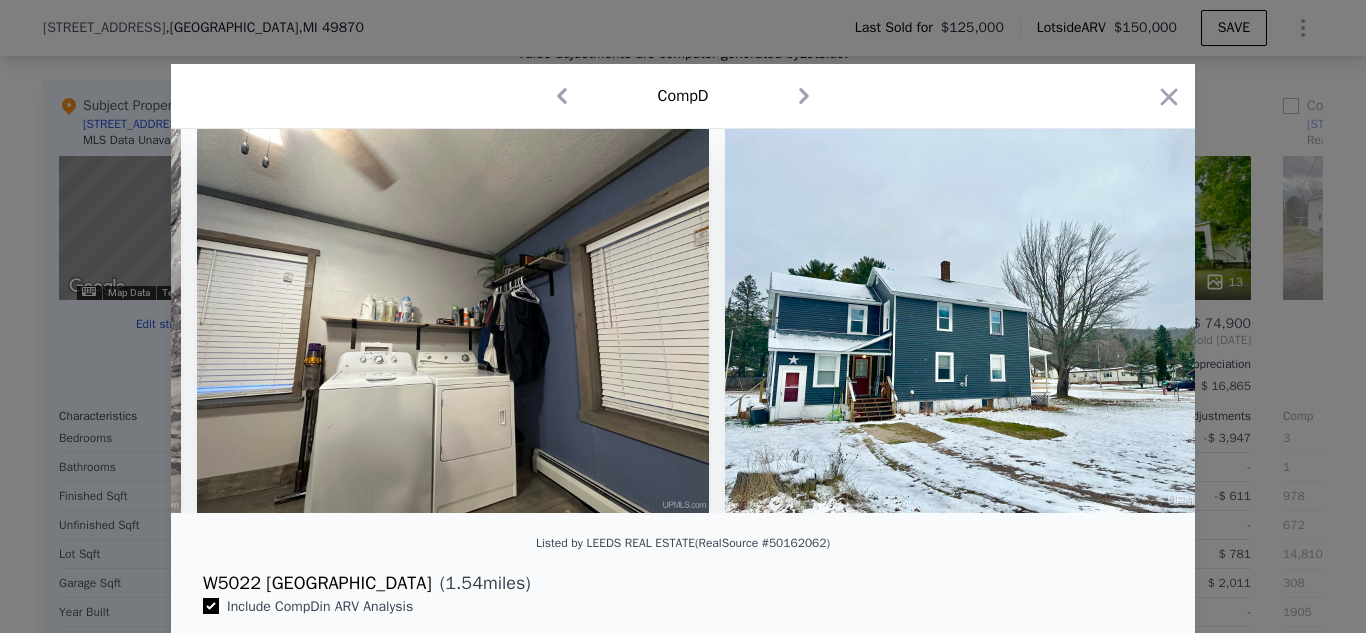 scroll, scrollTop: 0, scrollLeft: 5072, axis: horizontal 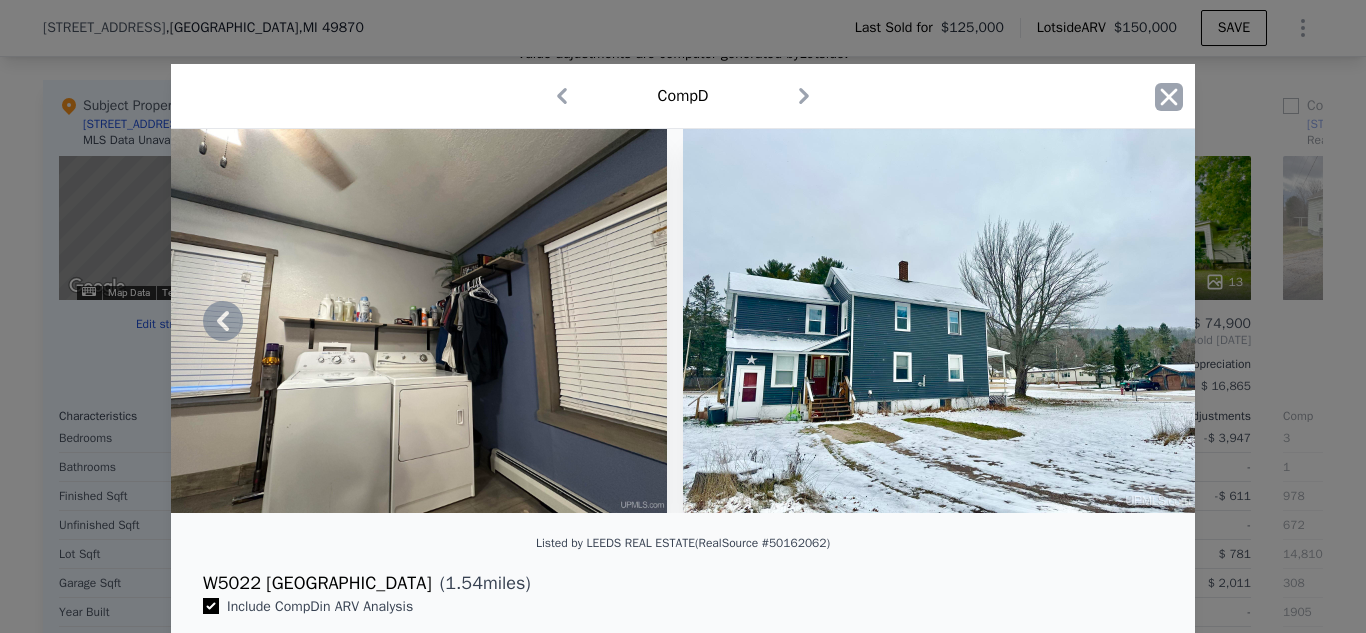 click 